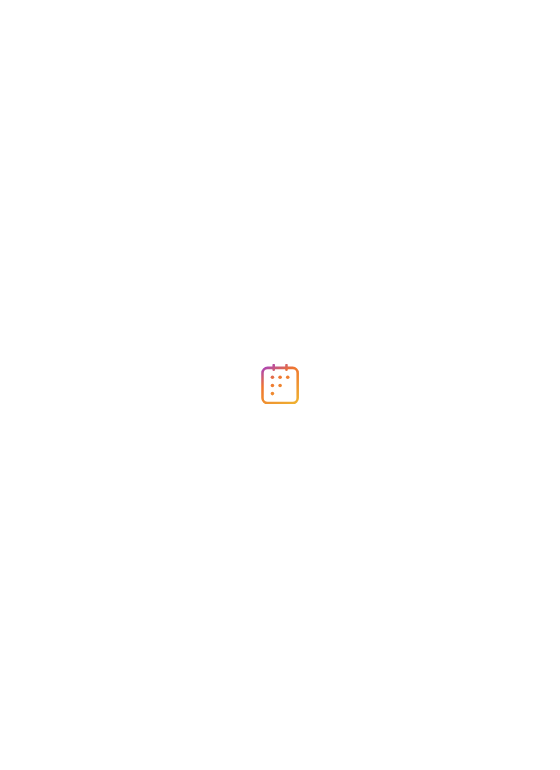 scroll, scrollTop: 0, scrollLeft: 0, axis: both 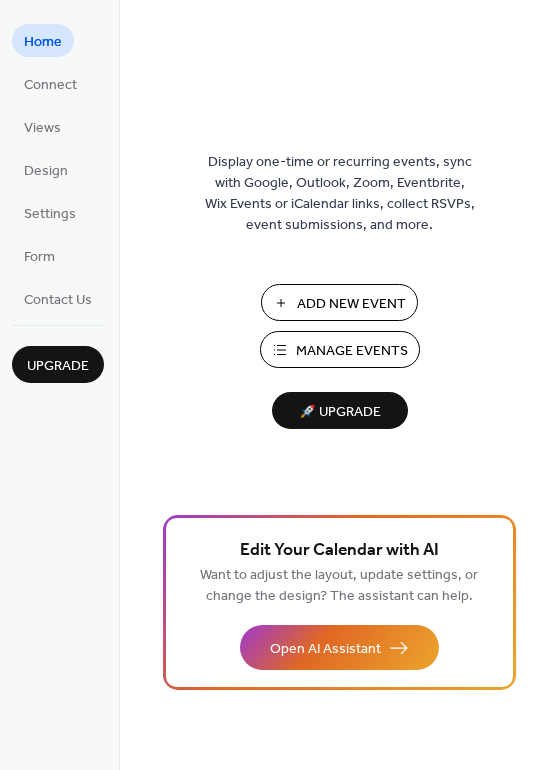 click on "Add New Event" at bounding box center (351, 304) 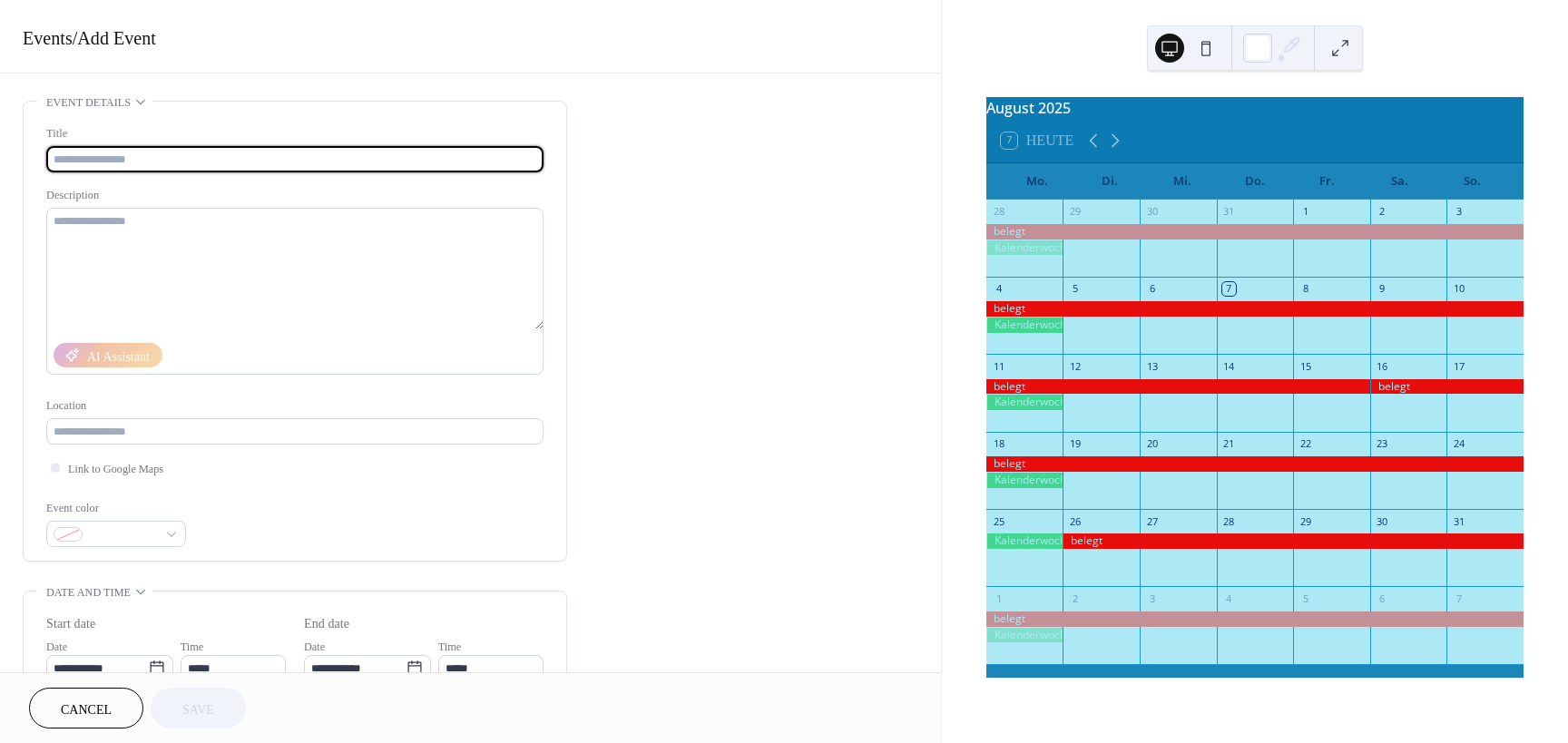 scroll, scrollTop: 0, scrollLeft: 0, axis: both 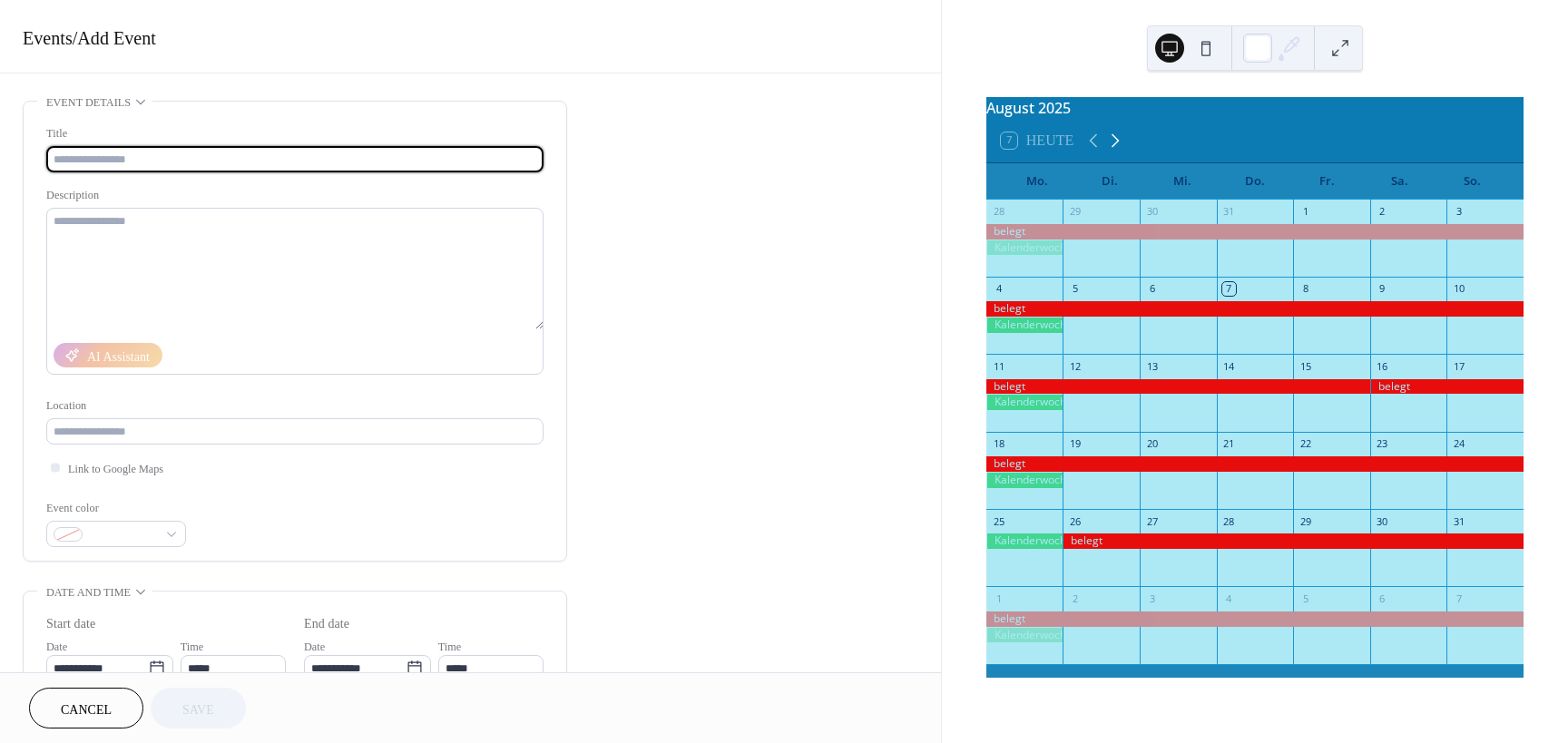 click 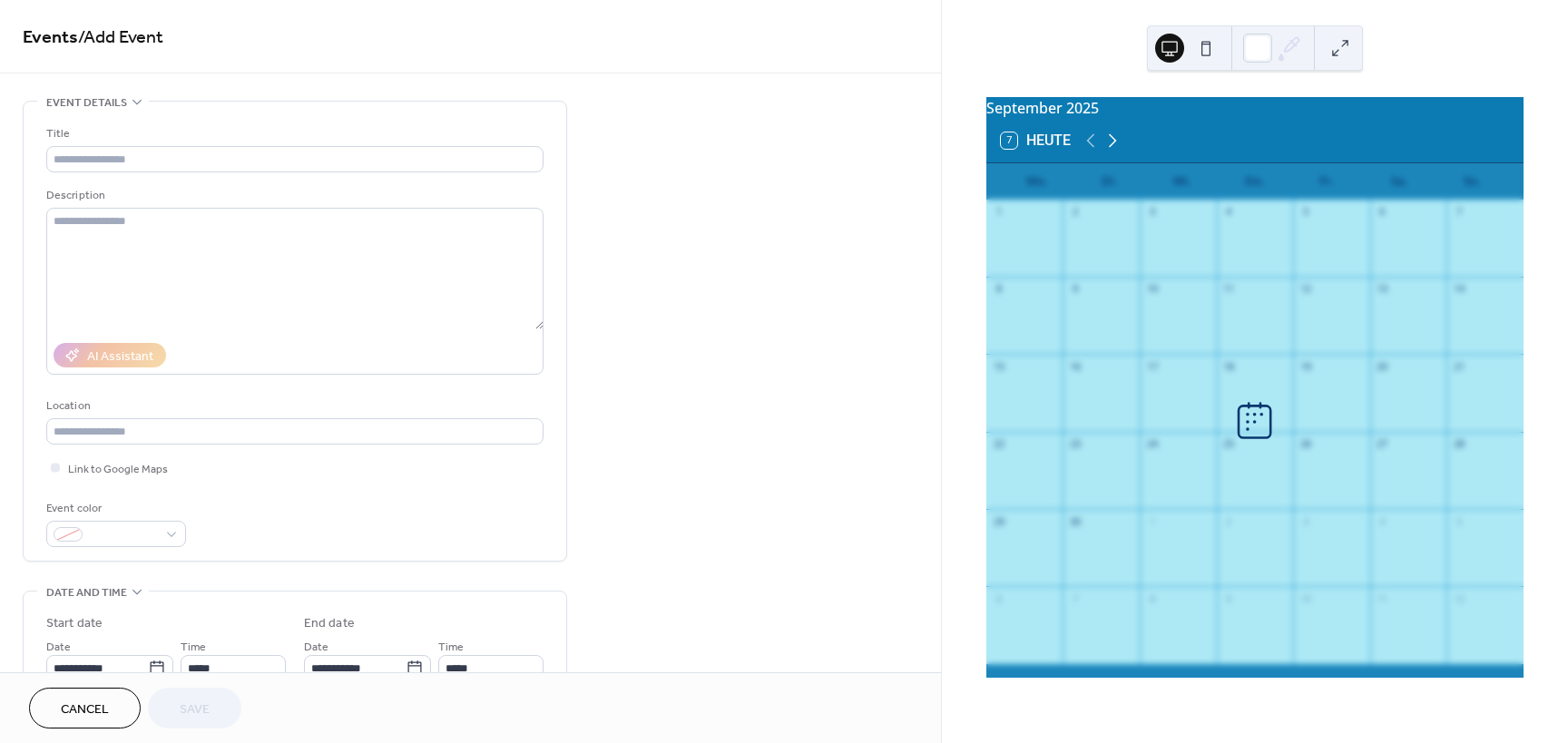 click 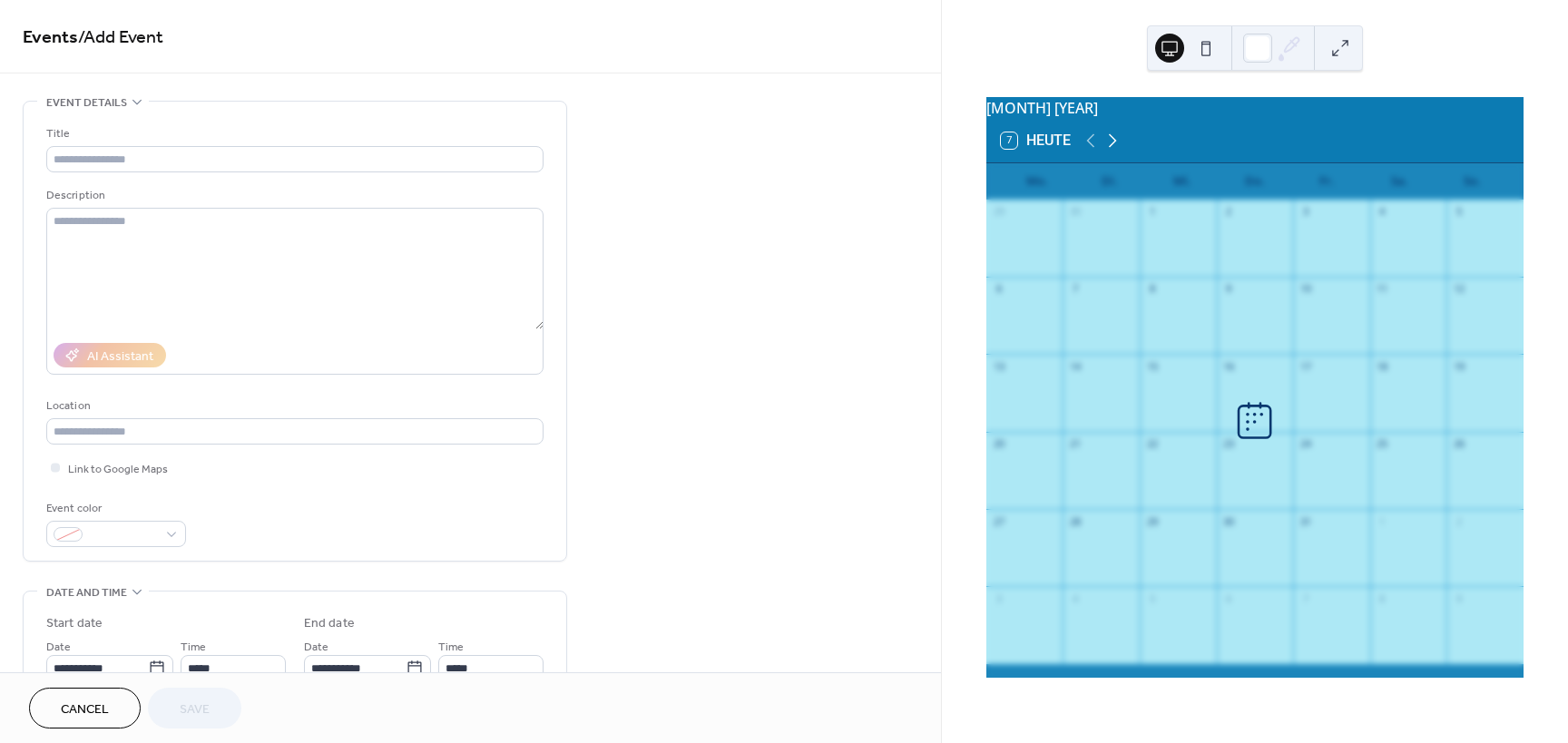 click 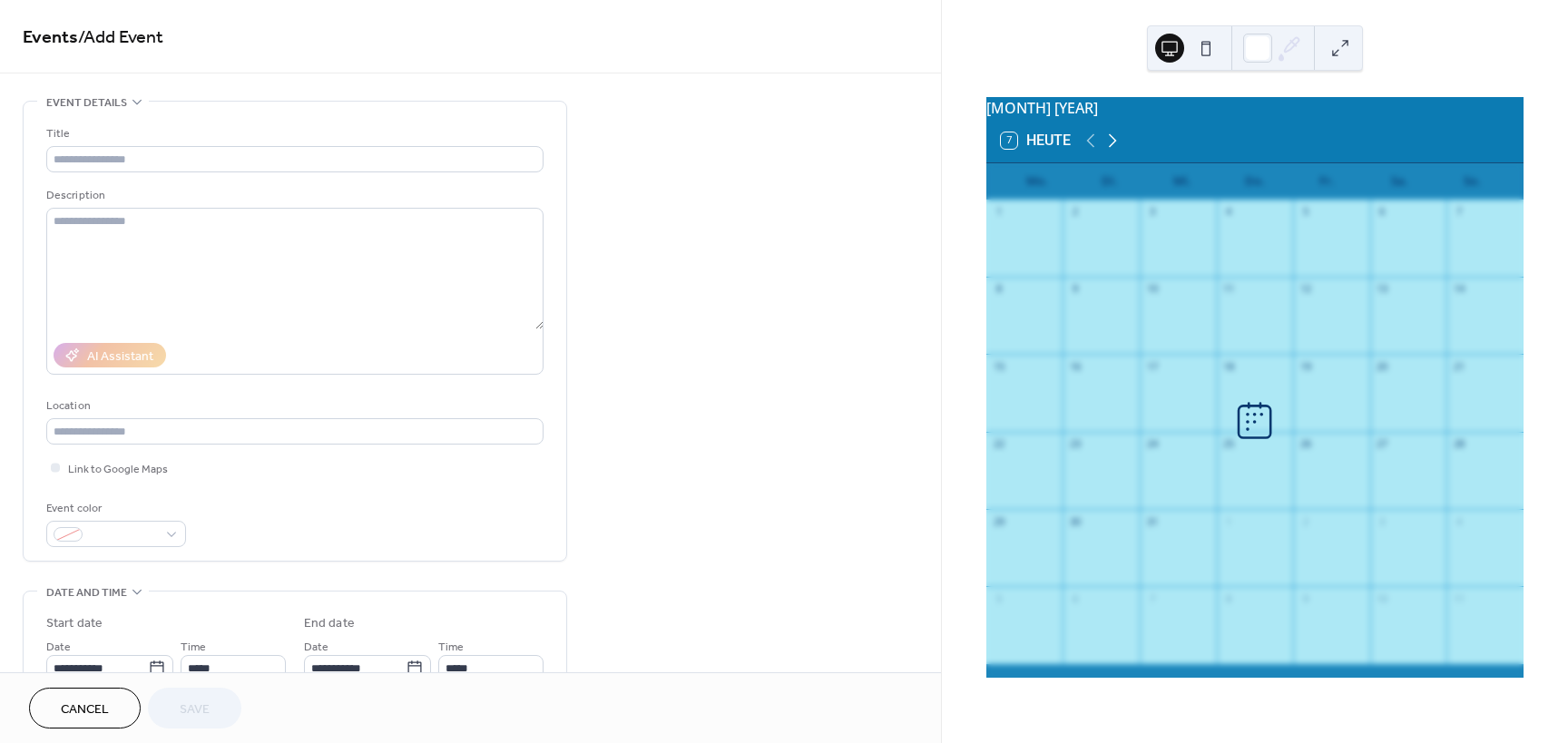 click 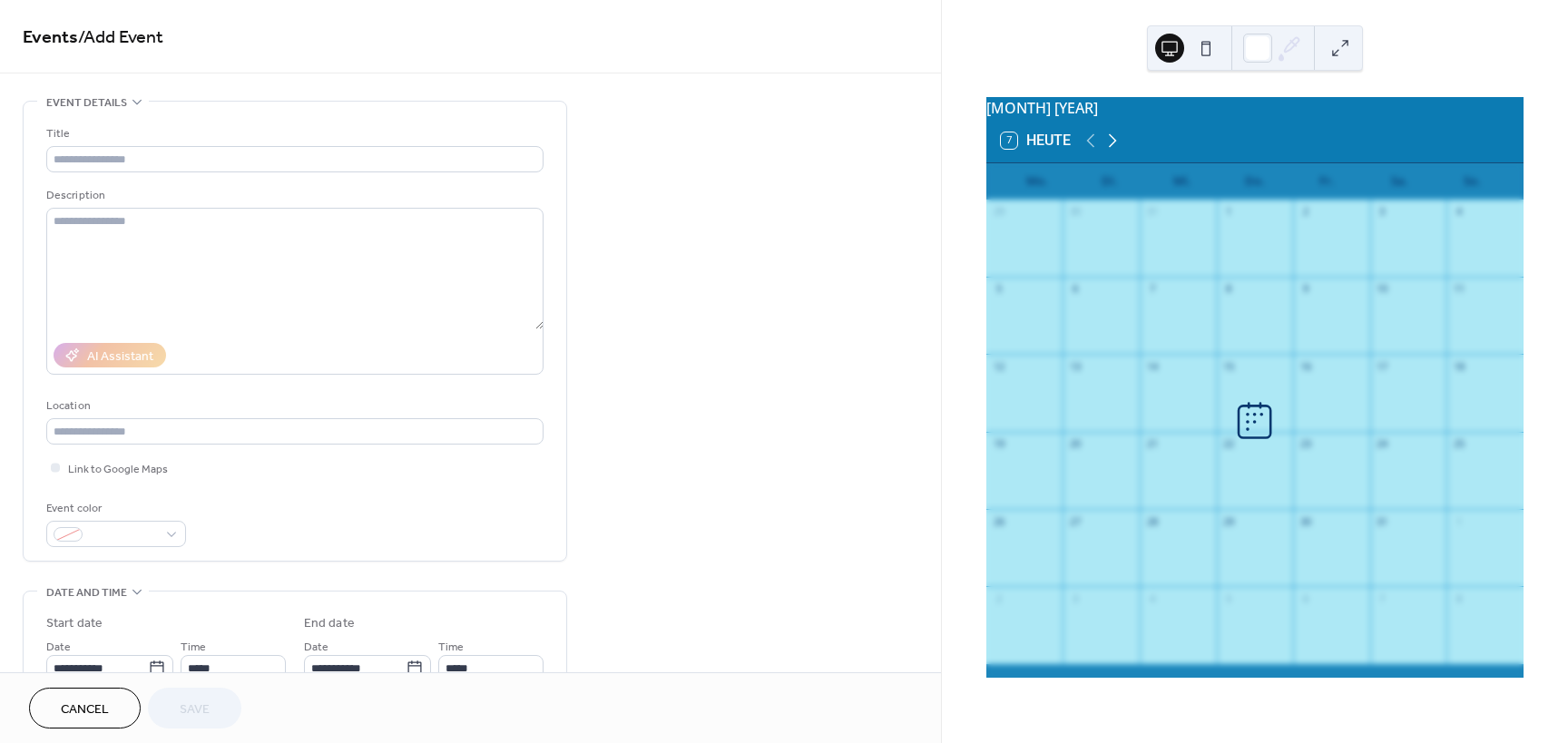 click 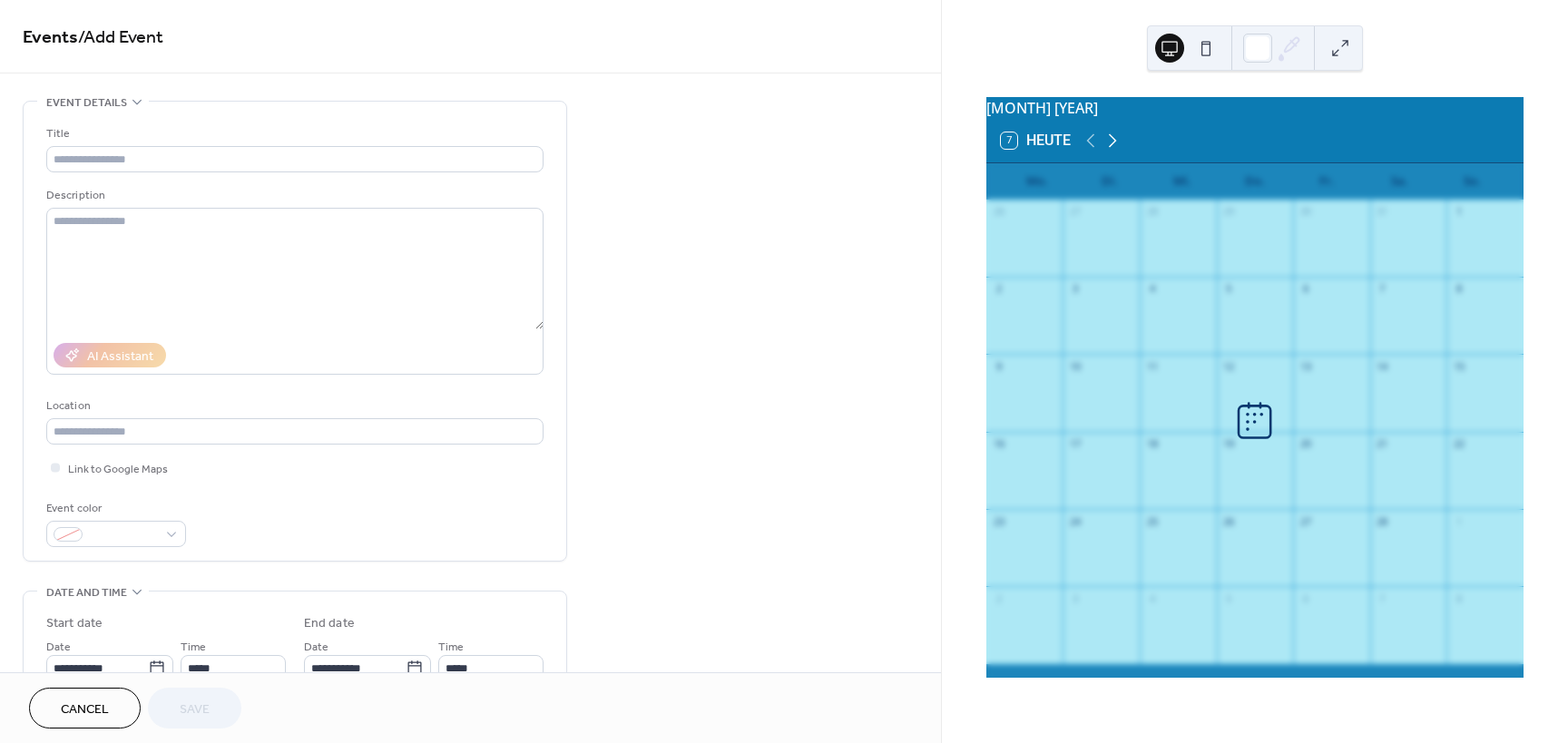 click 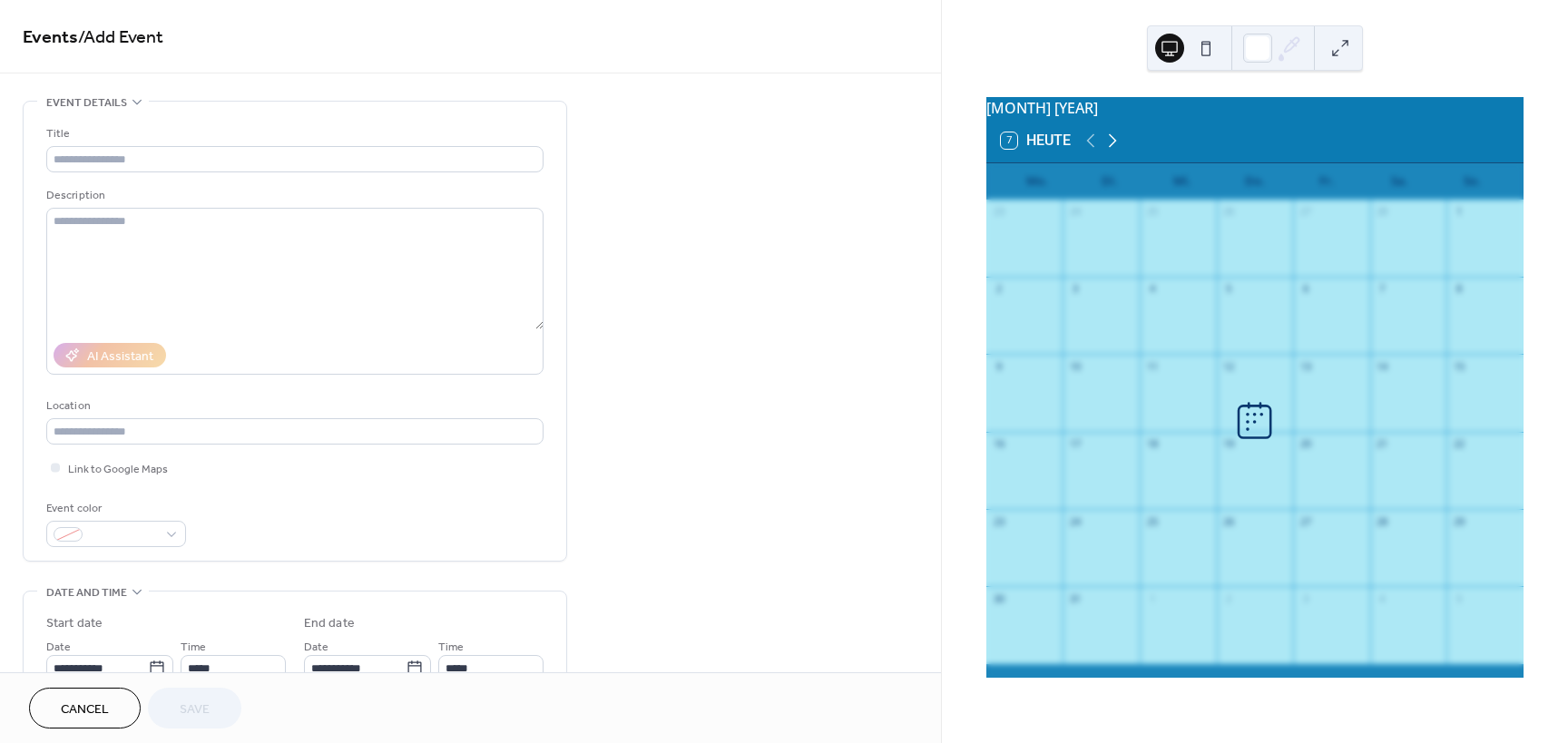 click 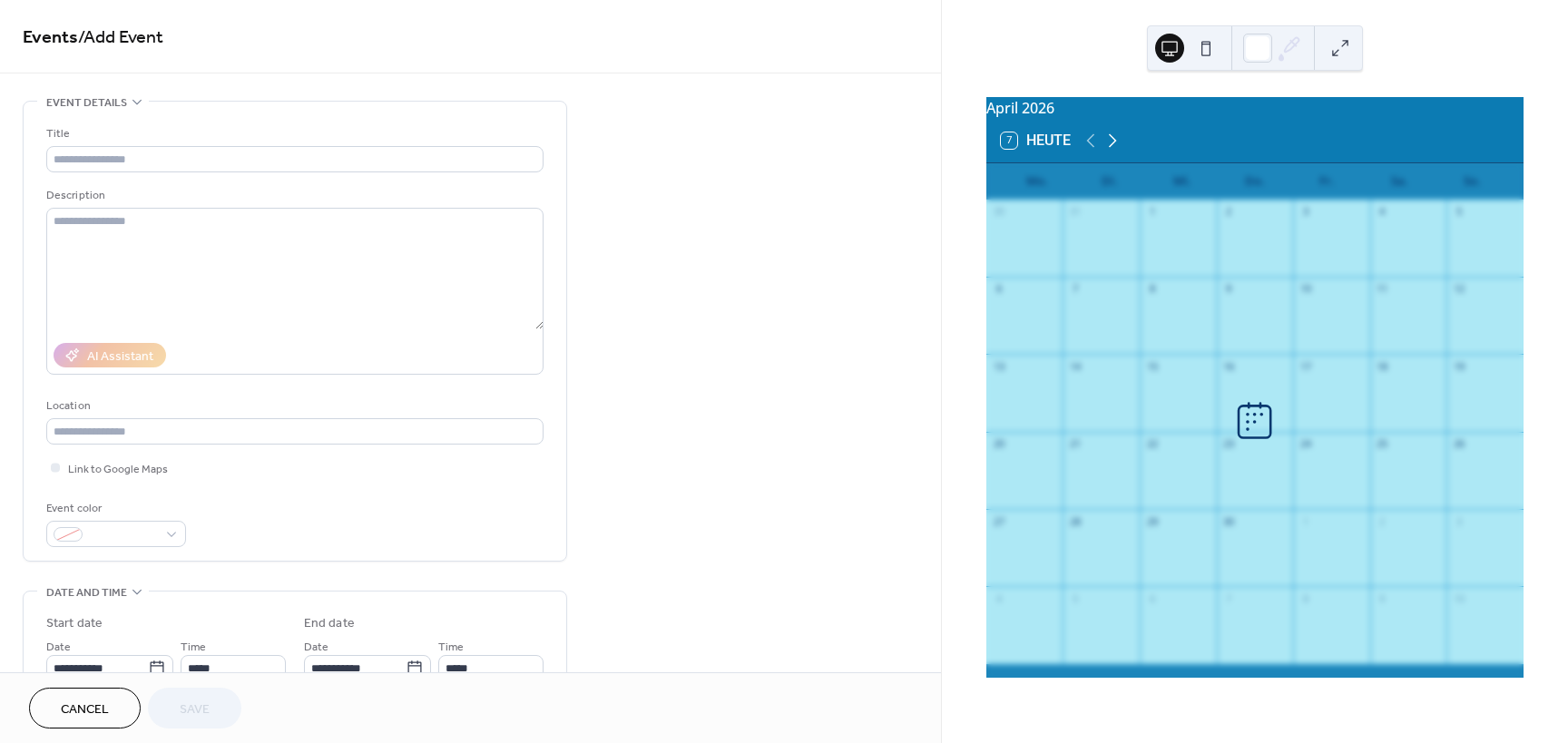 click 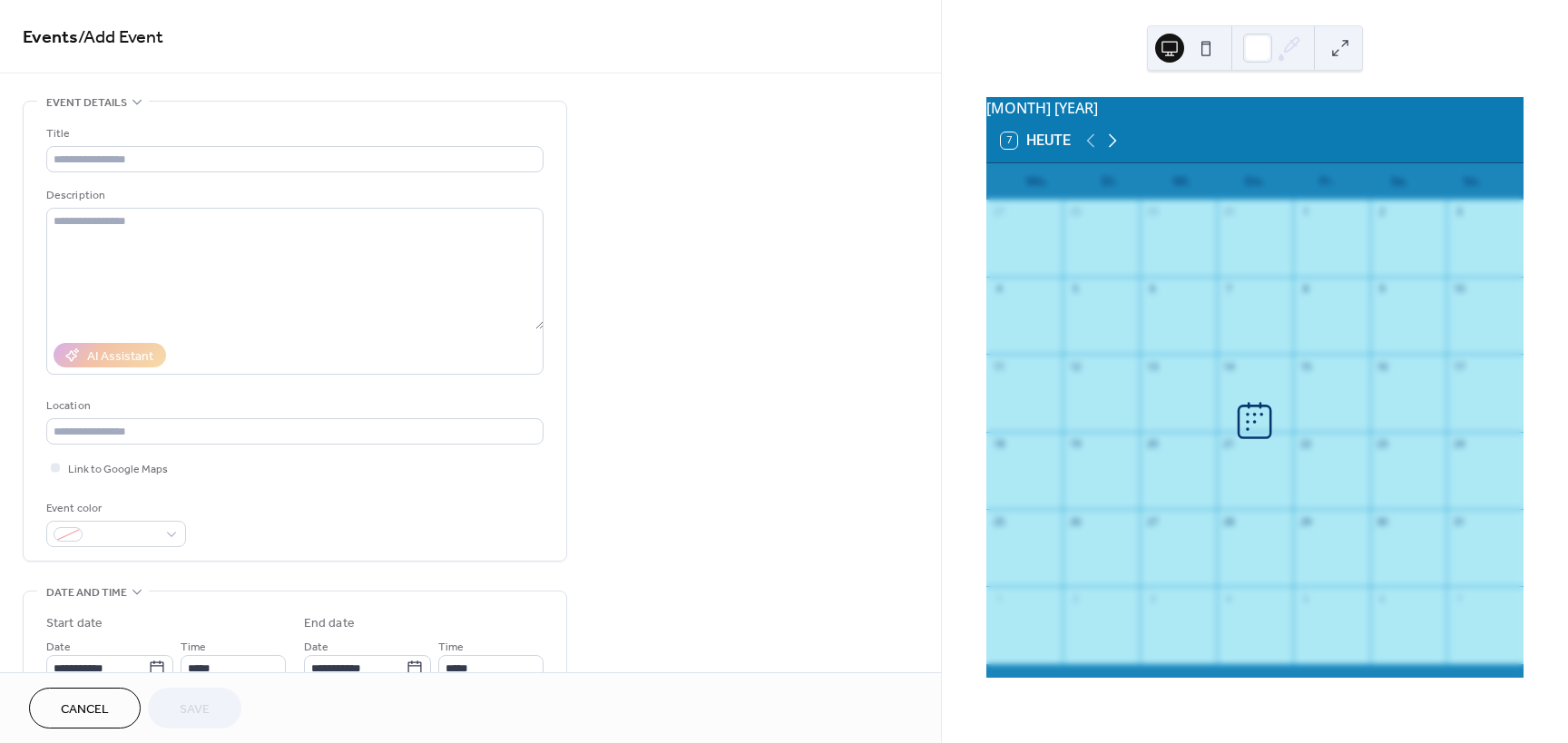 click 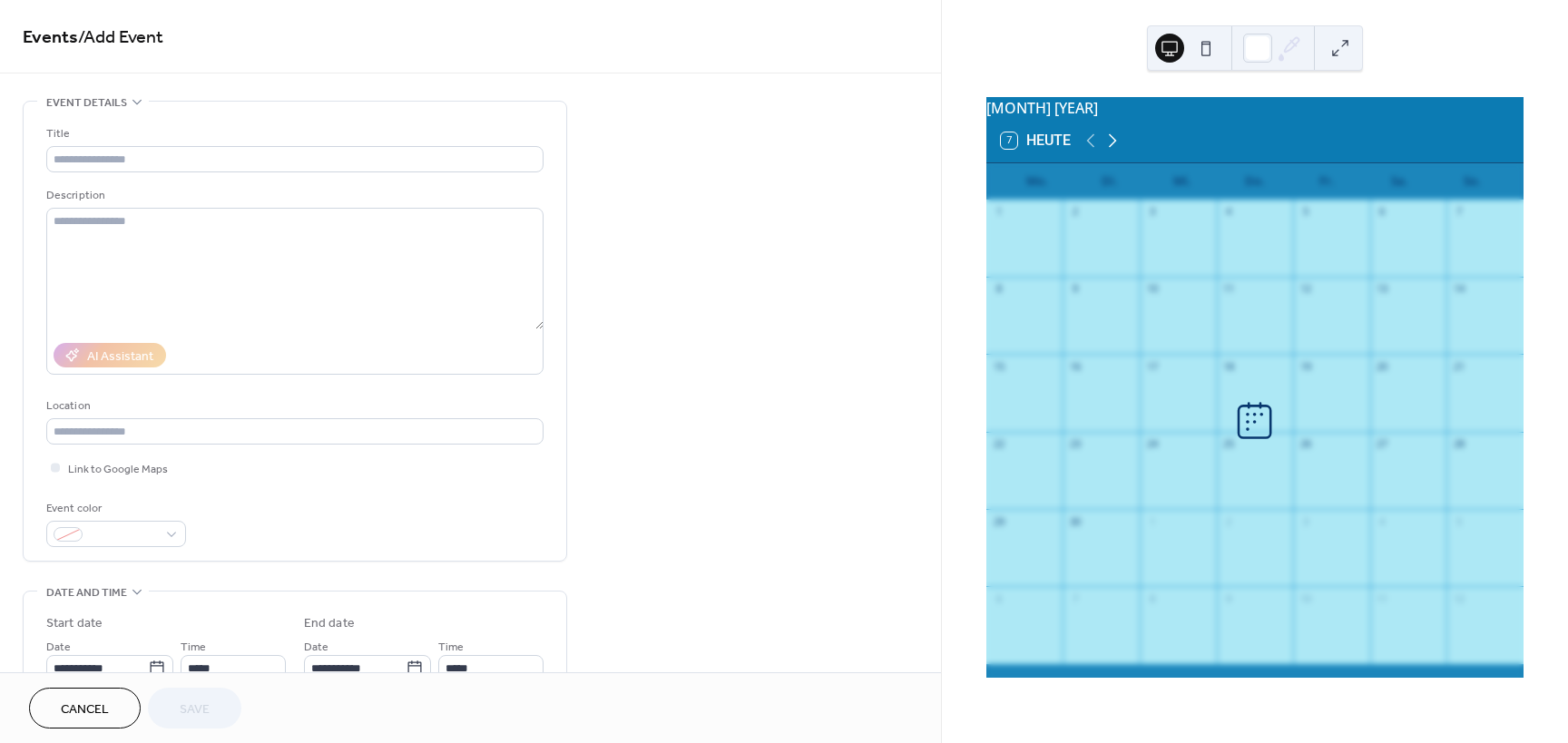 click 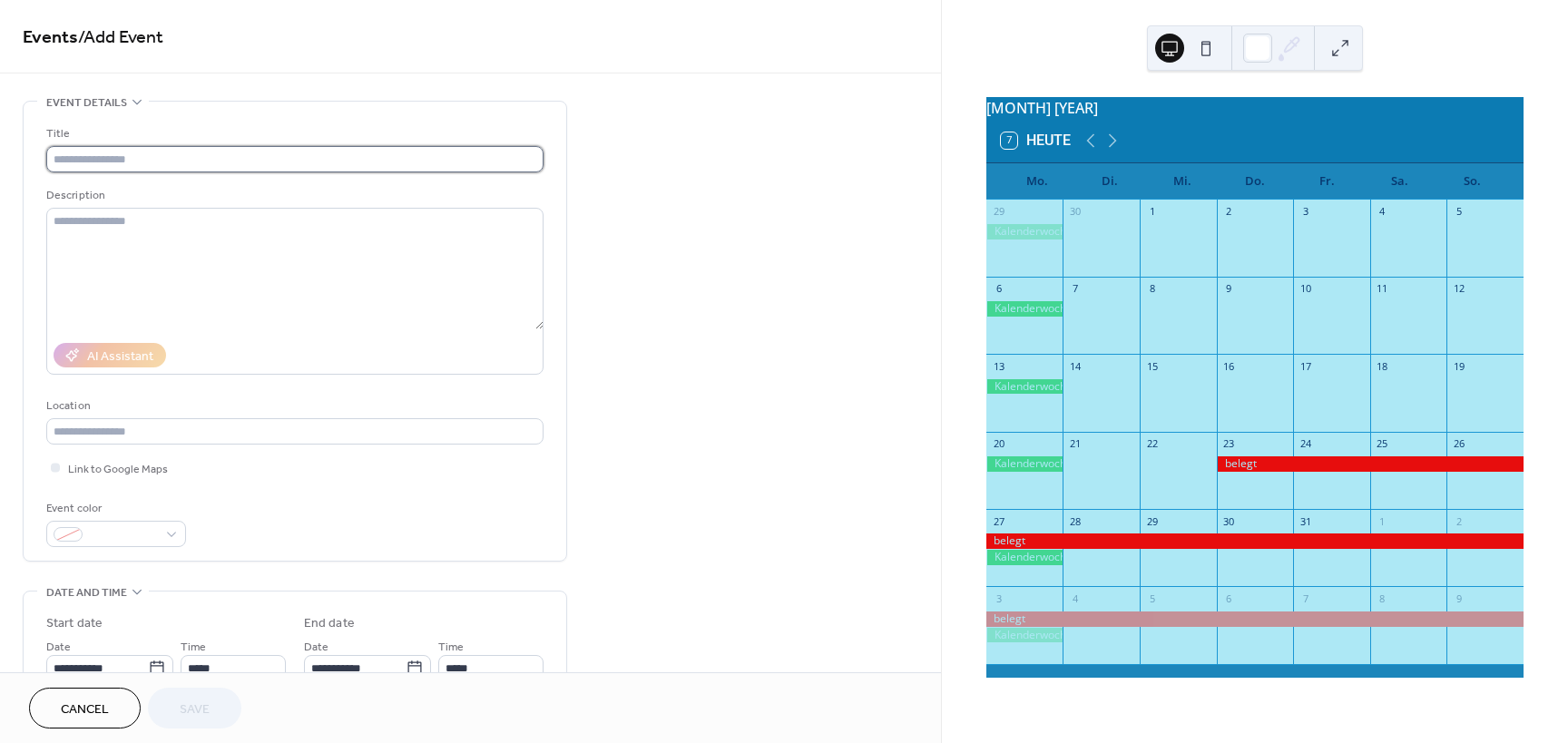 click at bounding box center (295, 159) 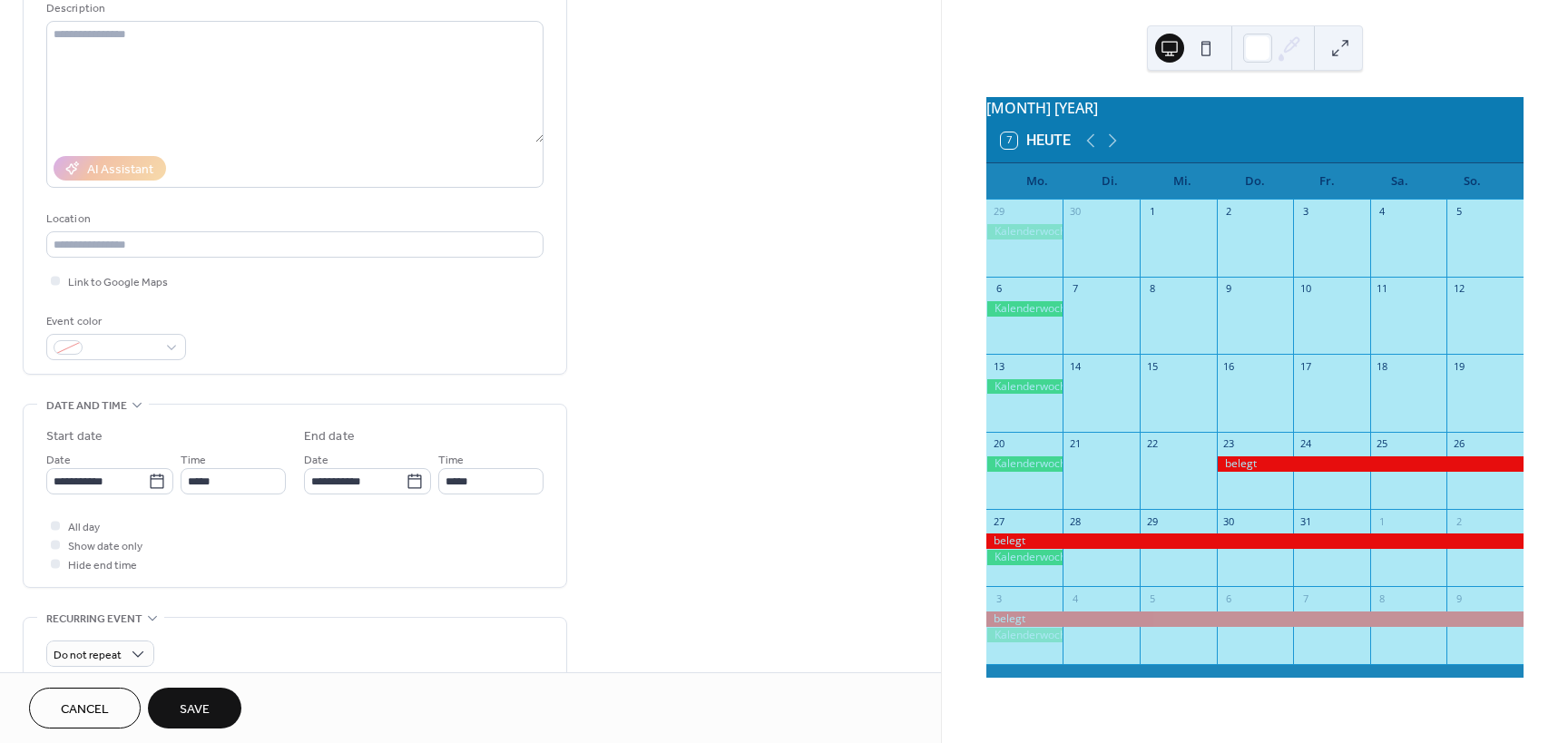 scroll, scrollTop: 279, scrollLeft: 0, axis: vertical 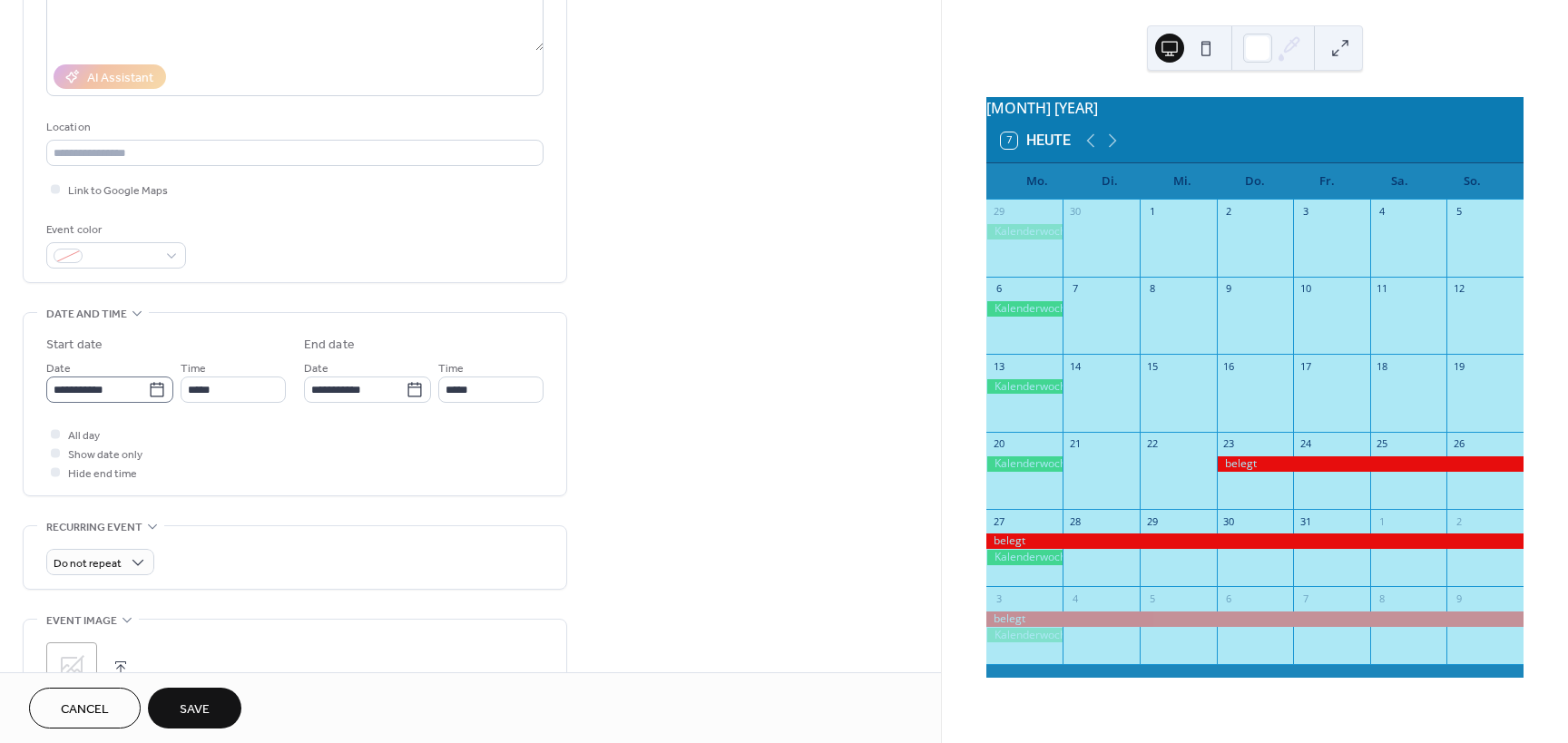 type on "******" 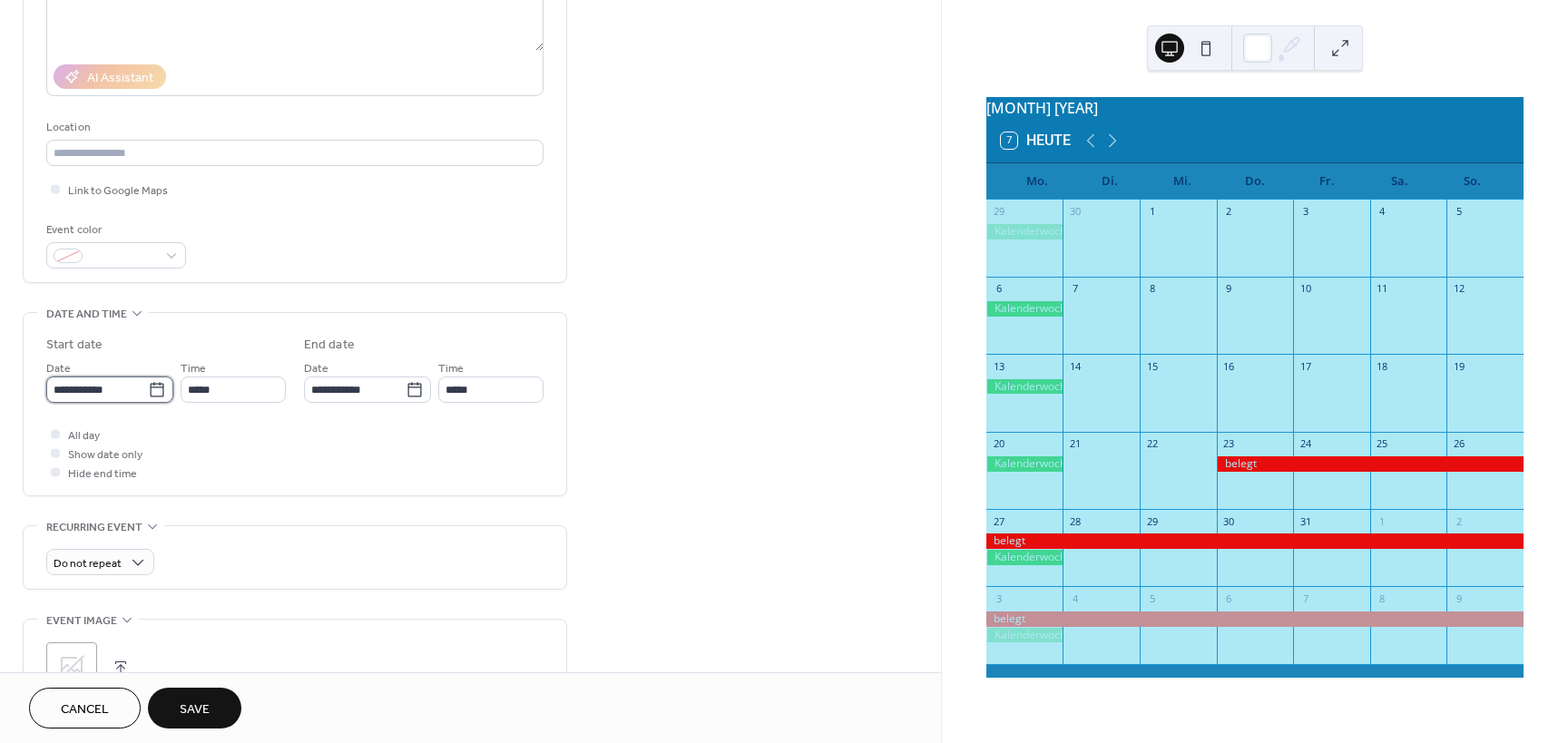 click on "**********" at bounding box center (97, 389) 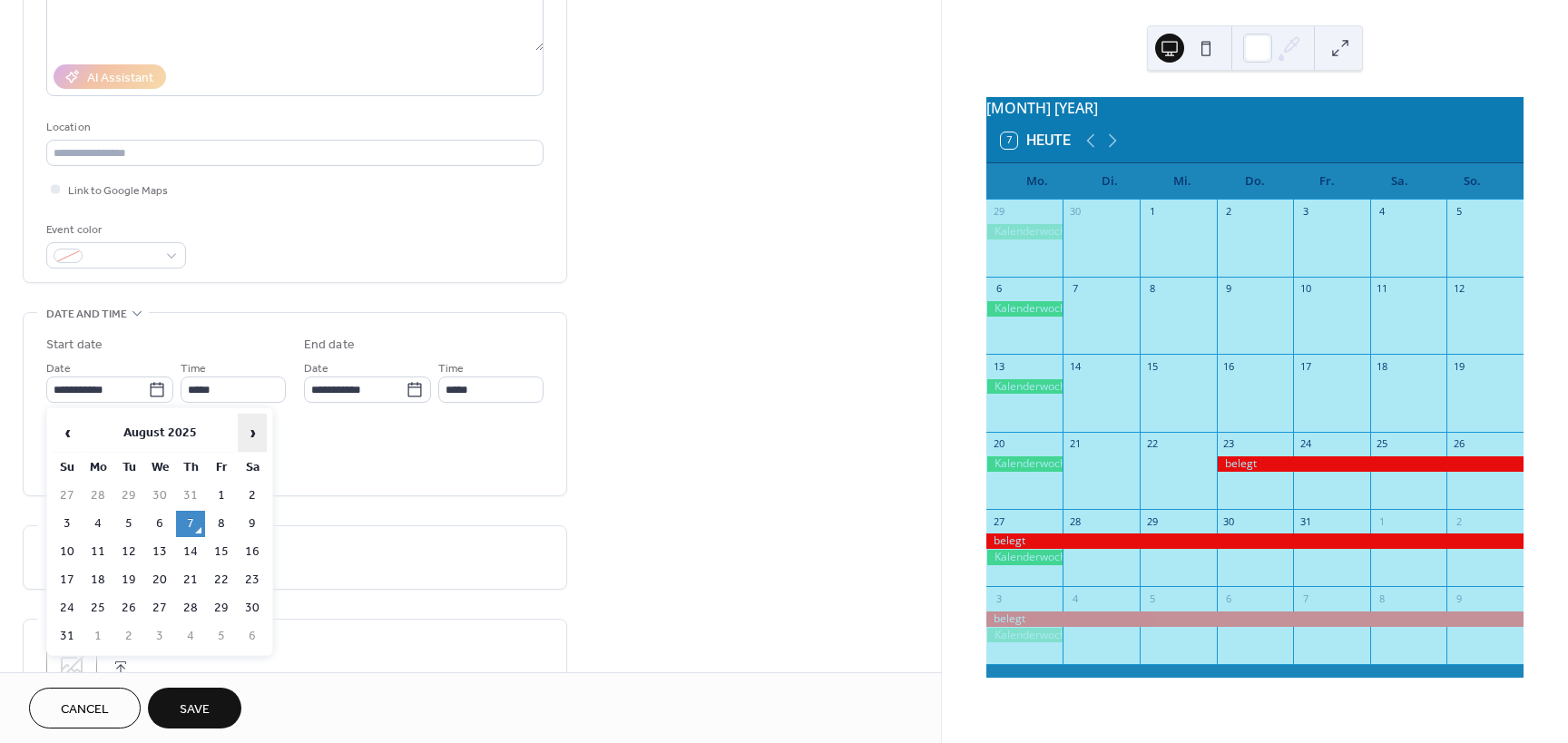 click on "›" at bounding box center (252, 433) 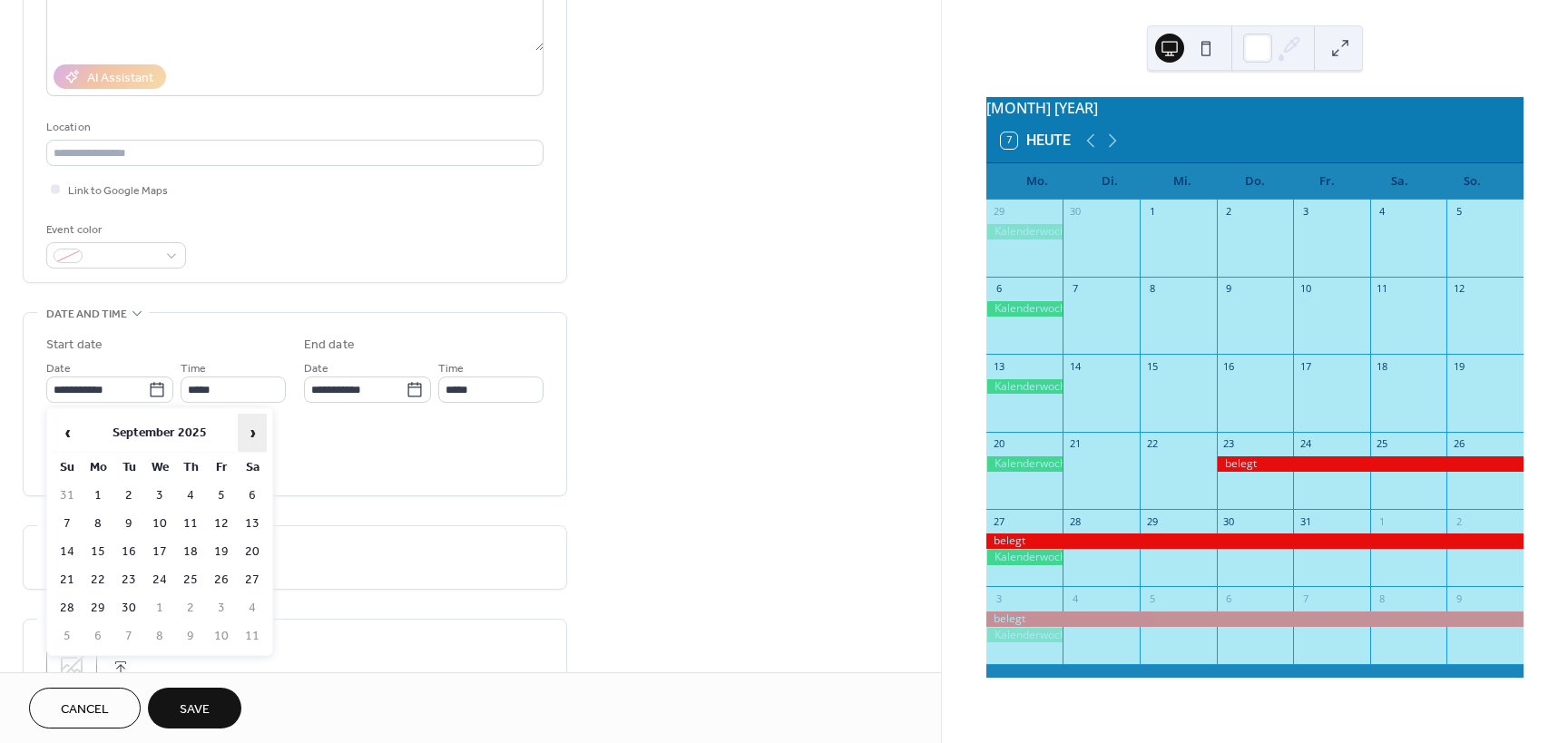 click on "›" at bounding box center [252, 433] 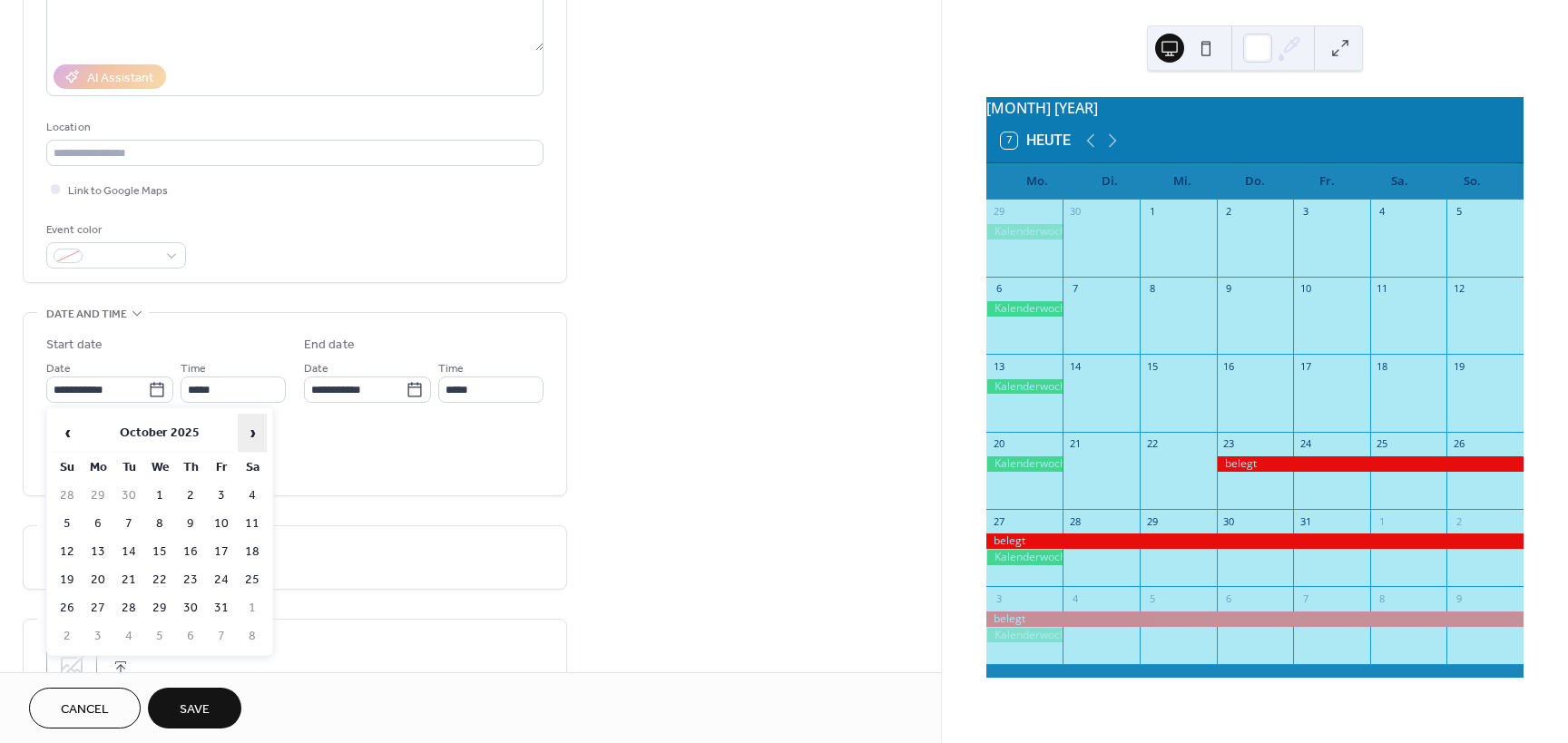 click on "›" at bounding box center [252, 433] 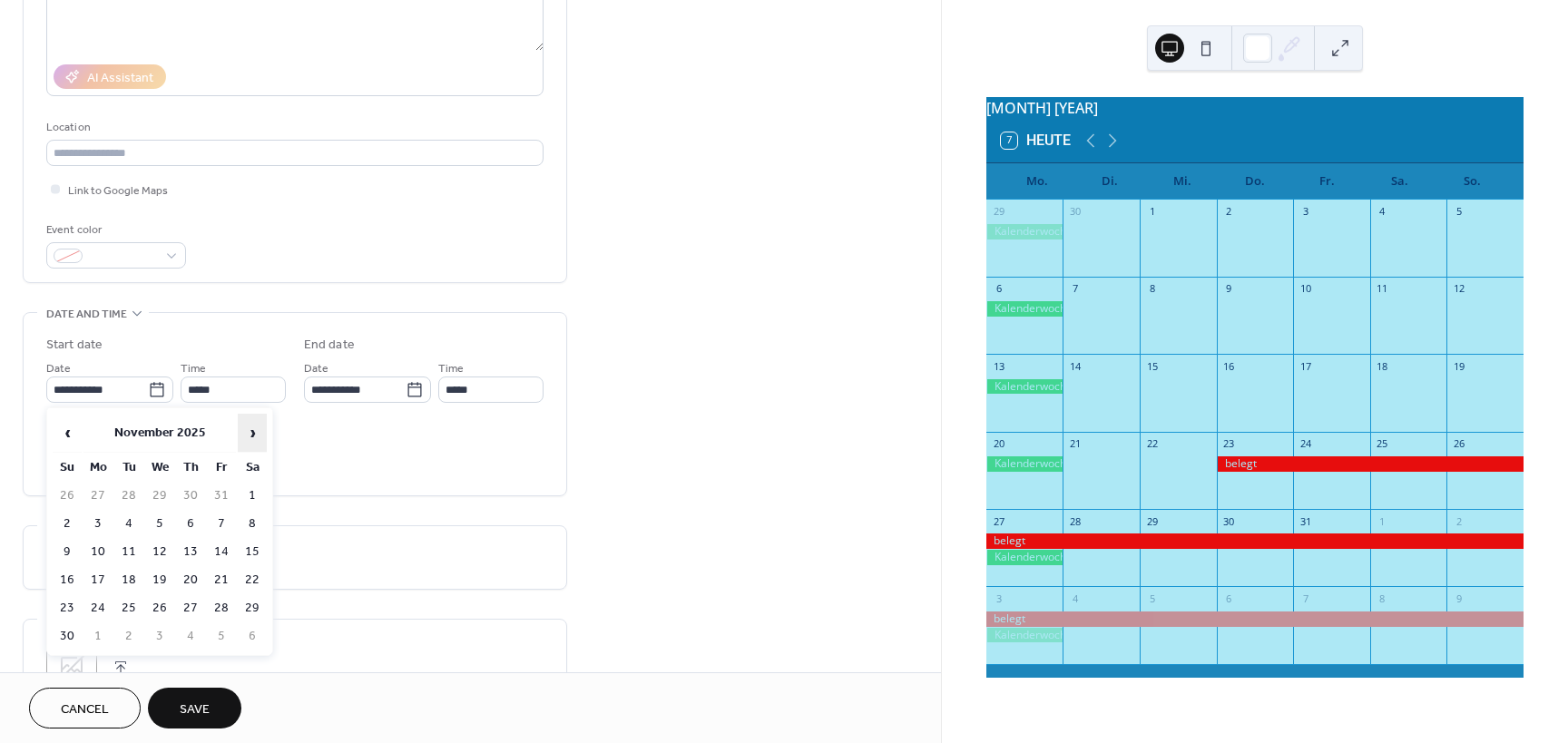 click on "›" at bounding box center (252, 433) 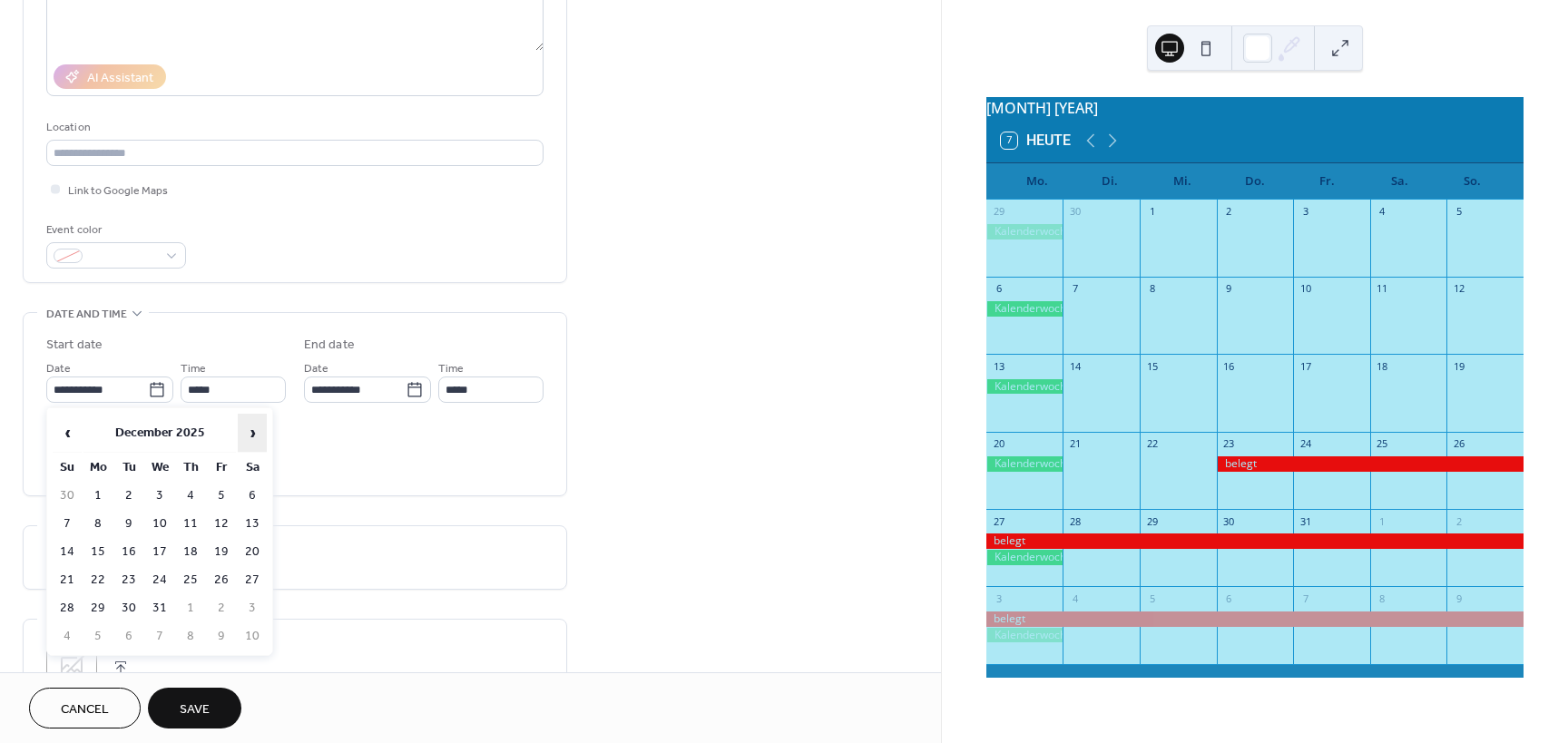 click on "›" at bounding box center (252, 433) 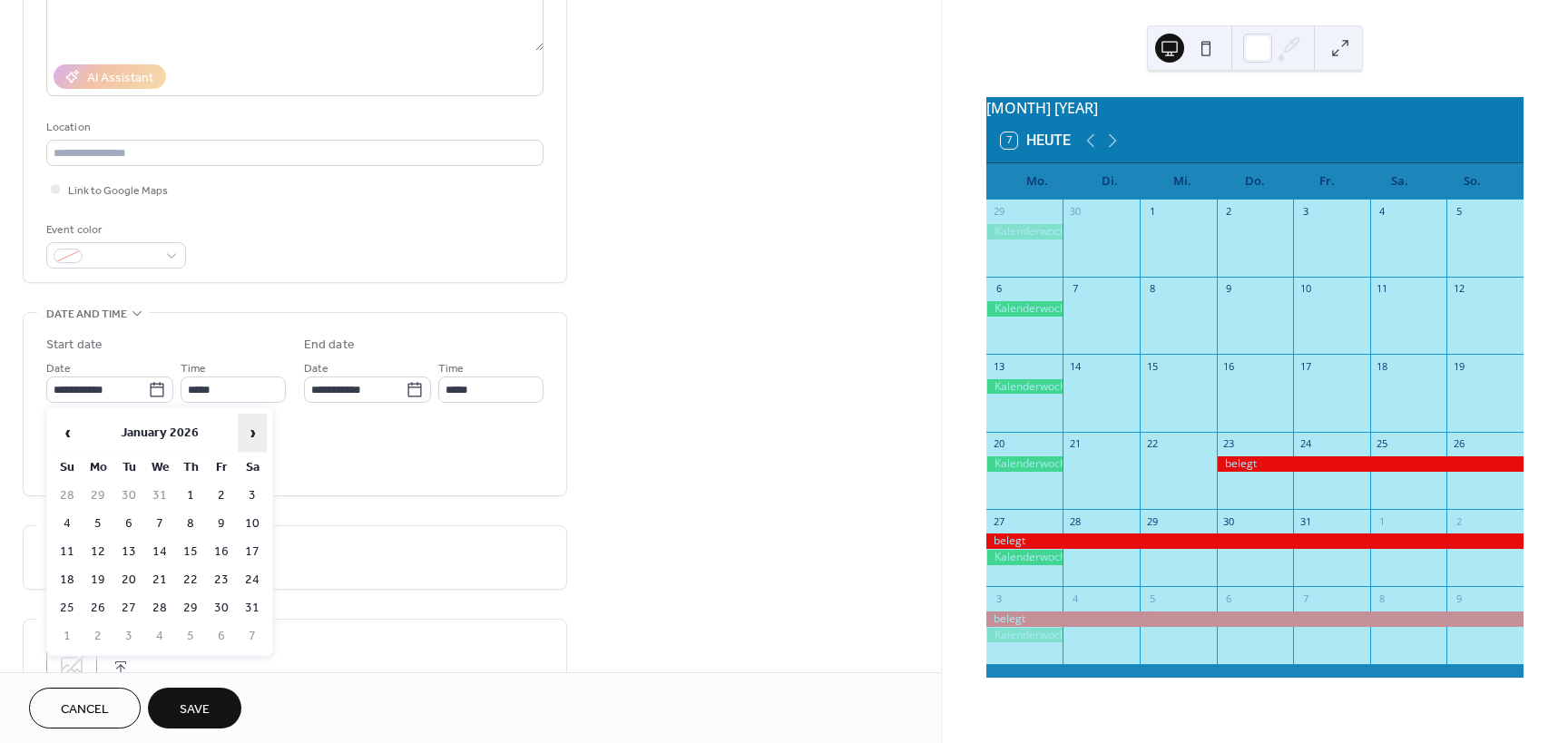 click on "›" at bounding box center (252, 433) 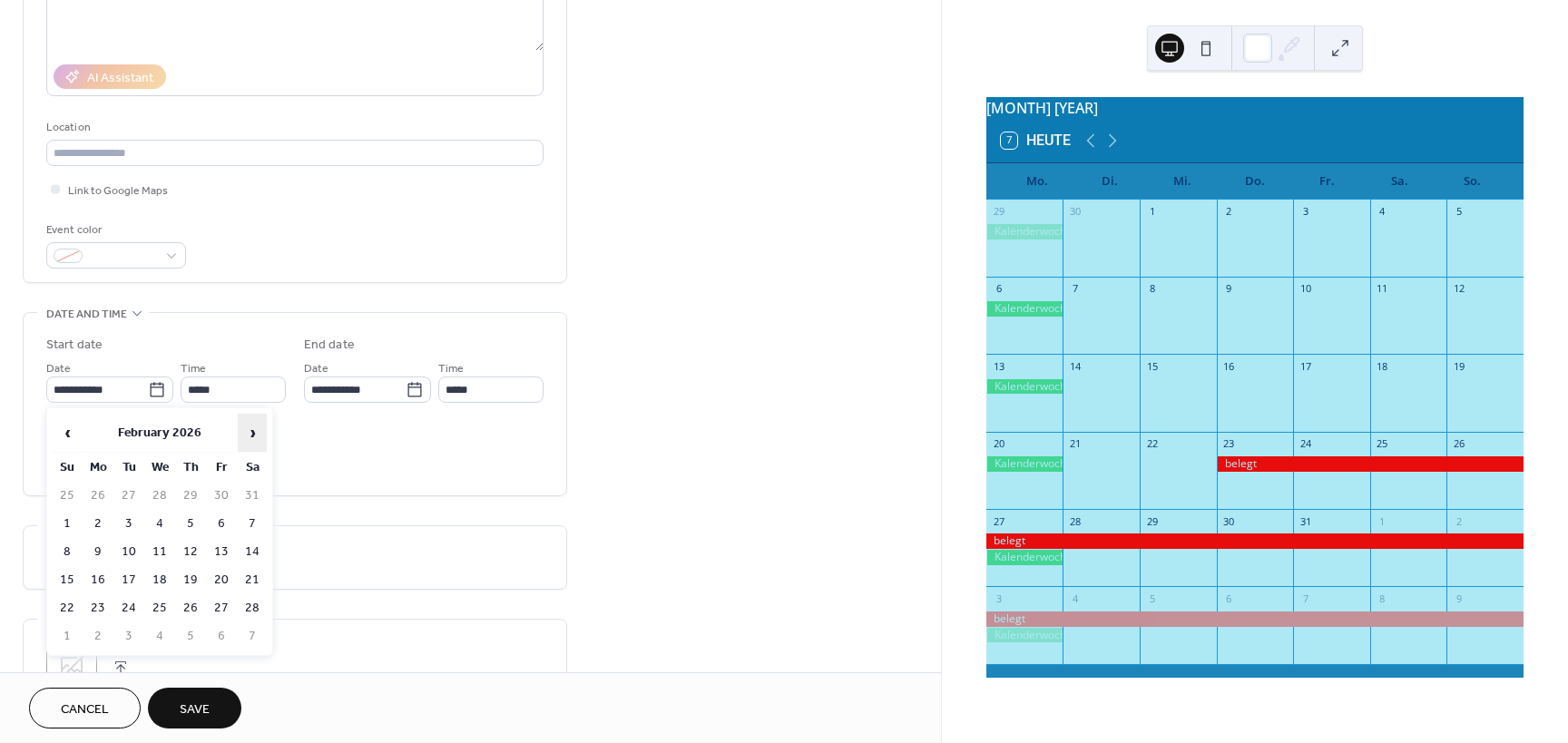 click on "›" at bounding box center [252, 433] 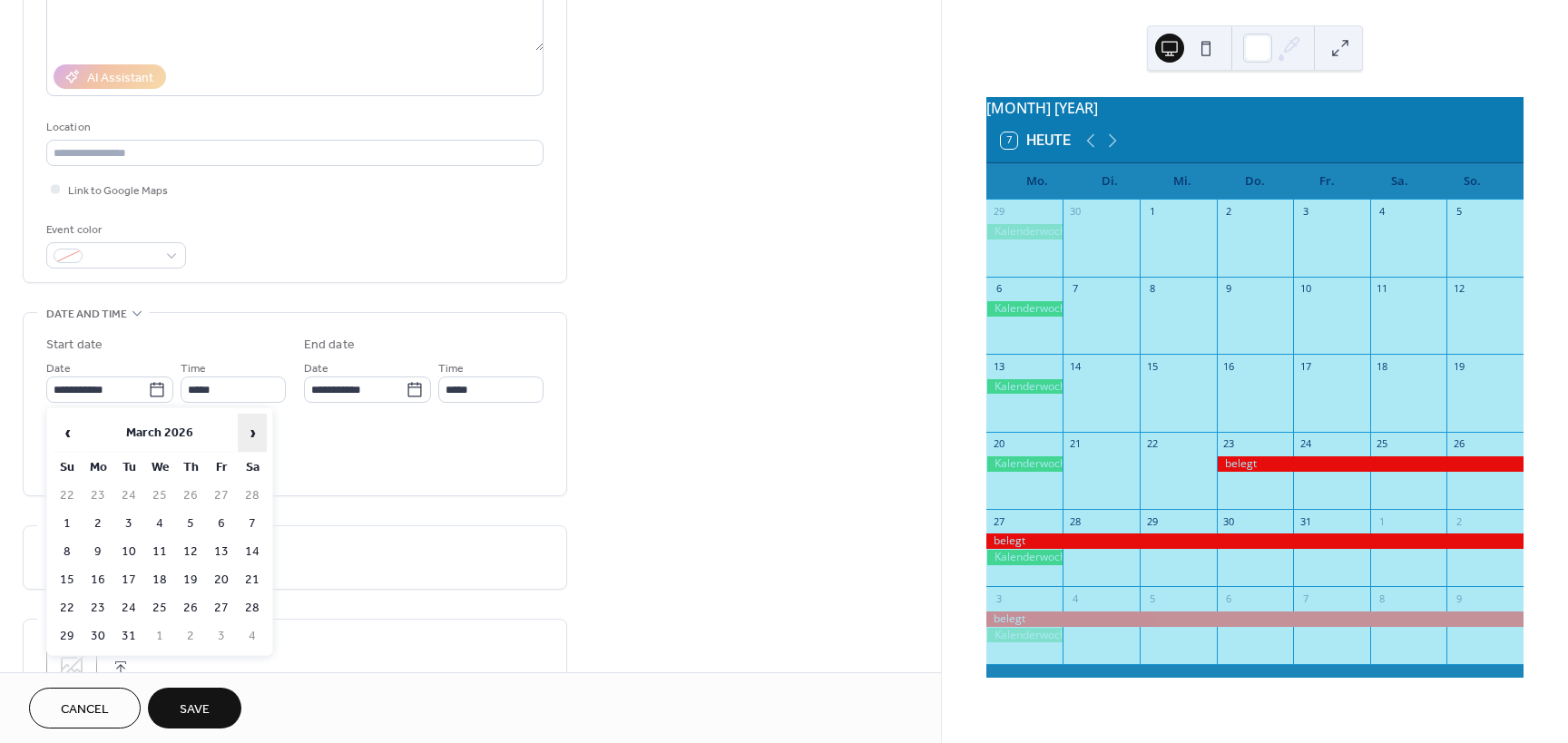 click on "›" at bounding box center (252, 433) 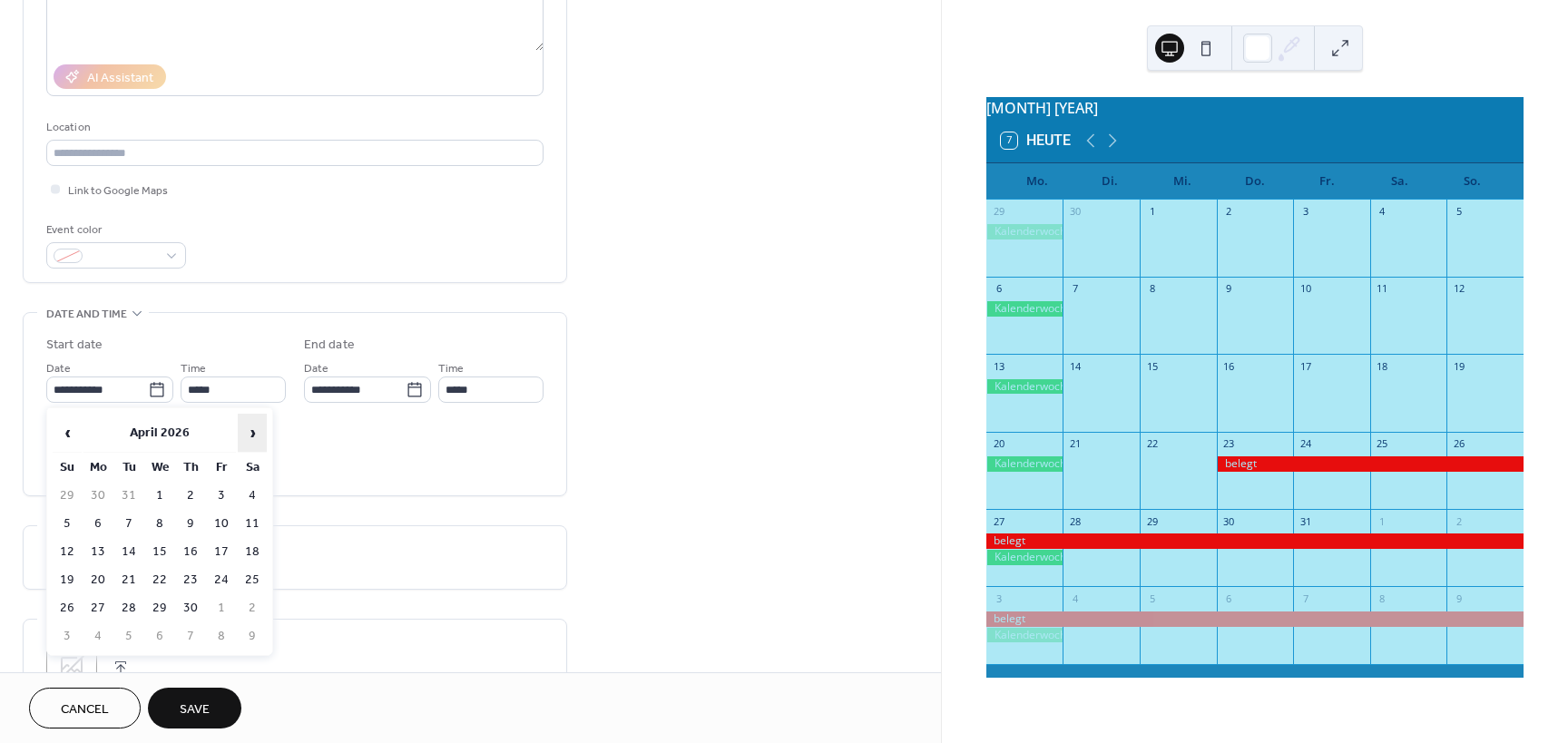 click on "›" at bounding box center [252, 433] 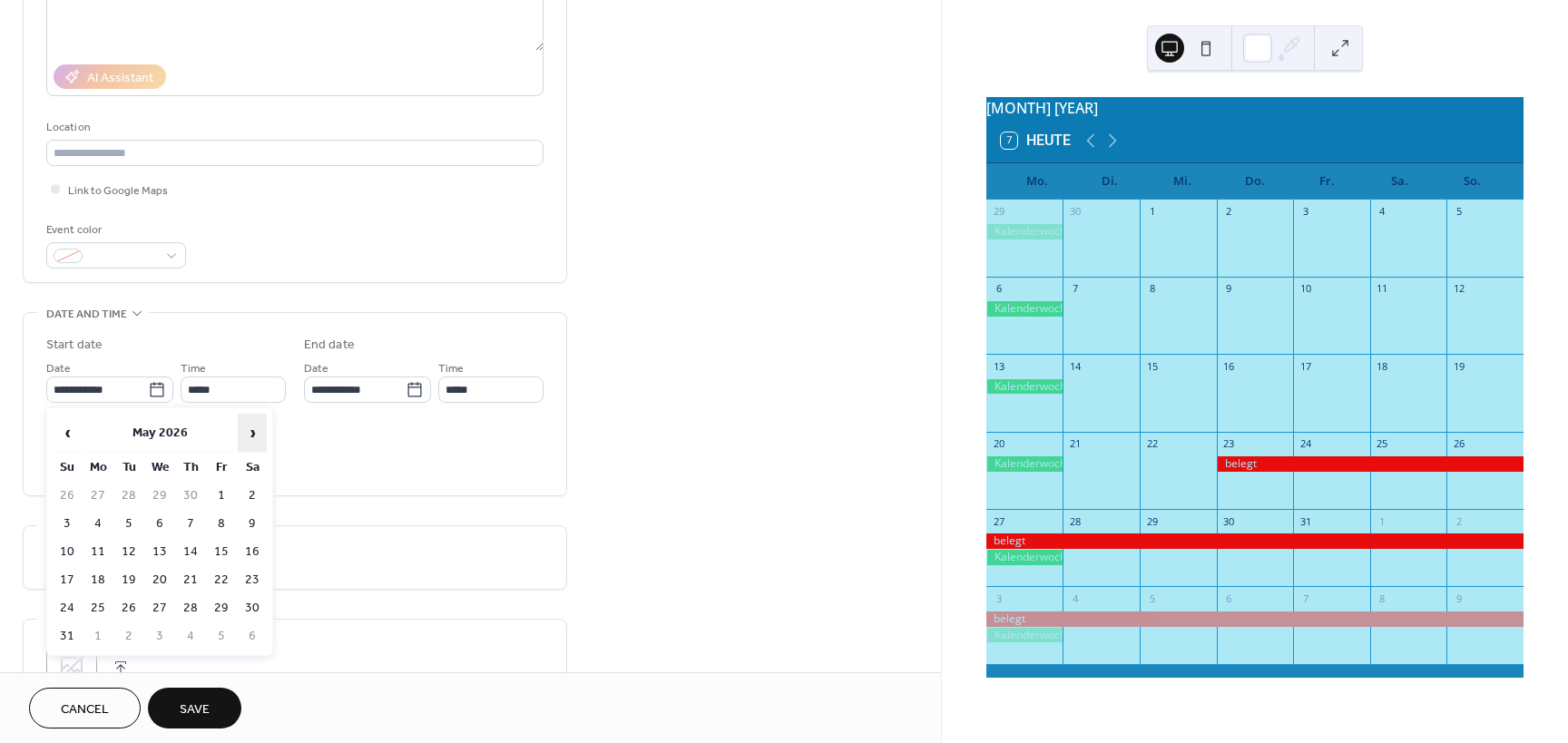 click on "›" at bounding box center [252, 433] 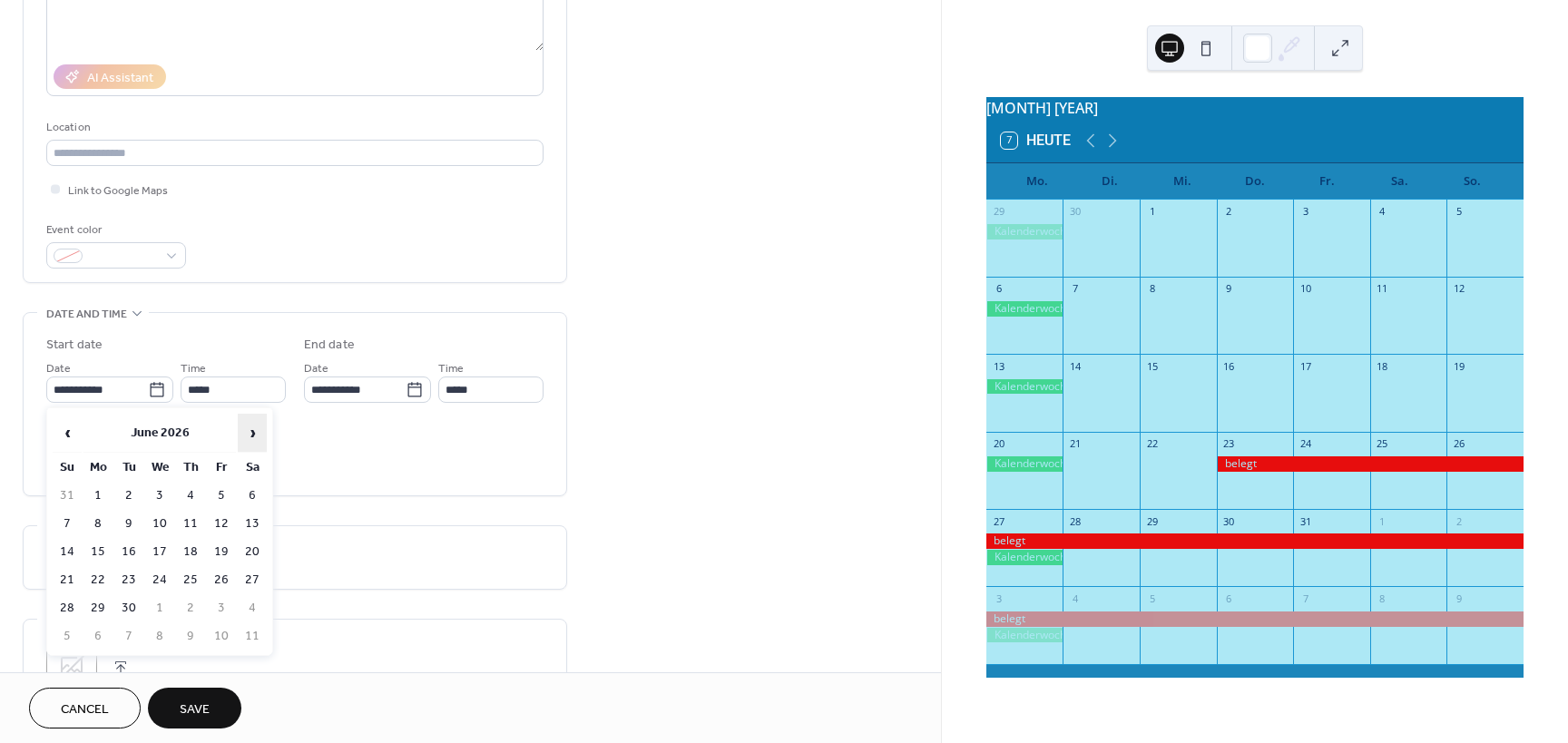 click on "›" at bounding box center [252, 433] 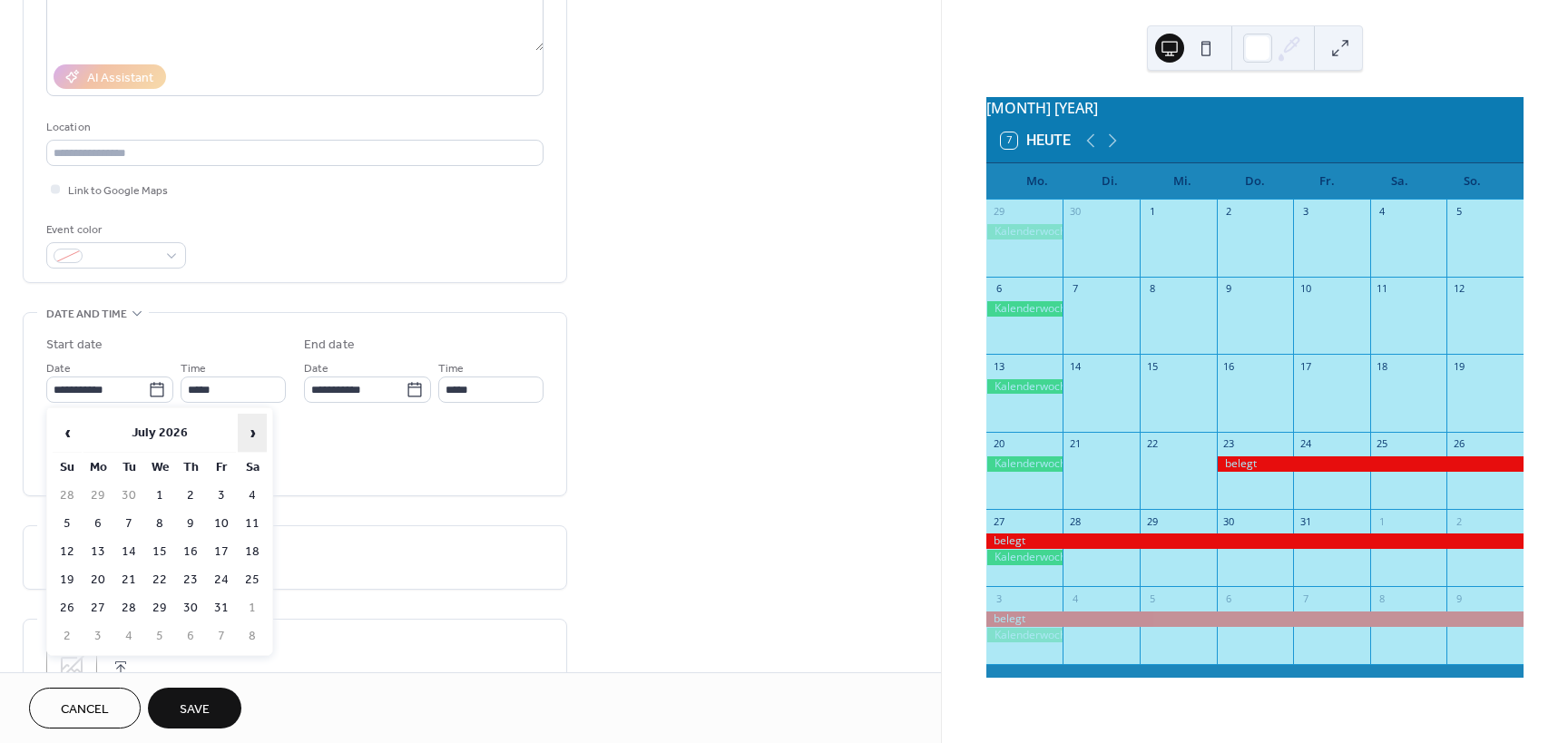 click on "›" at bounding box center [252, 433] 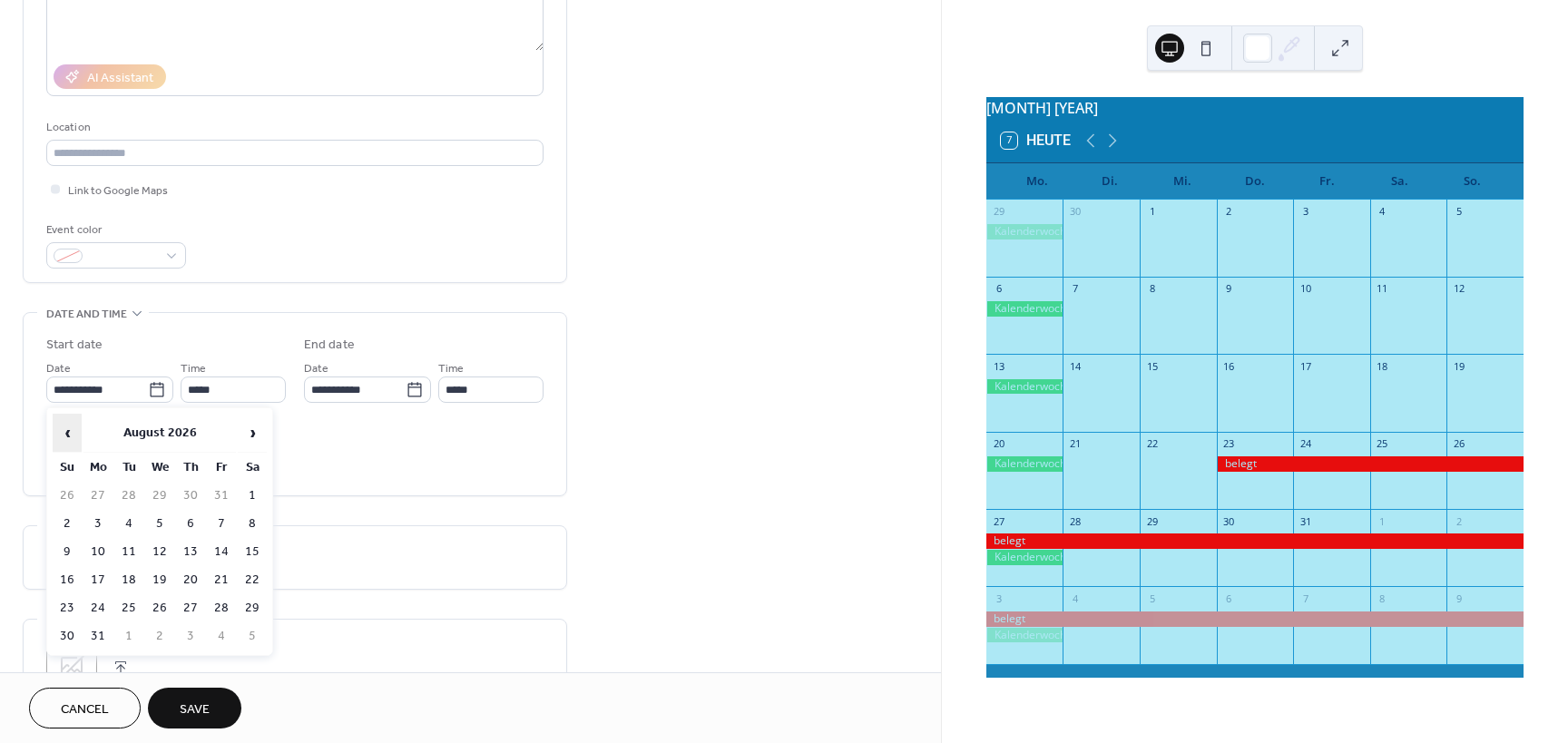 click on "‹" at bounding box center [67, 433] 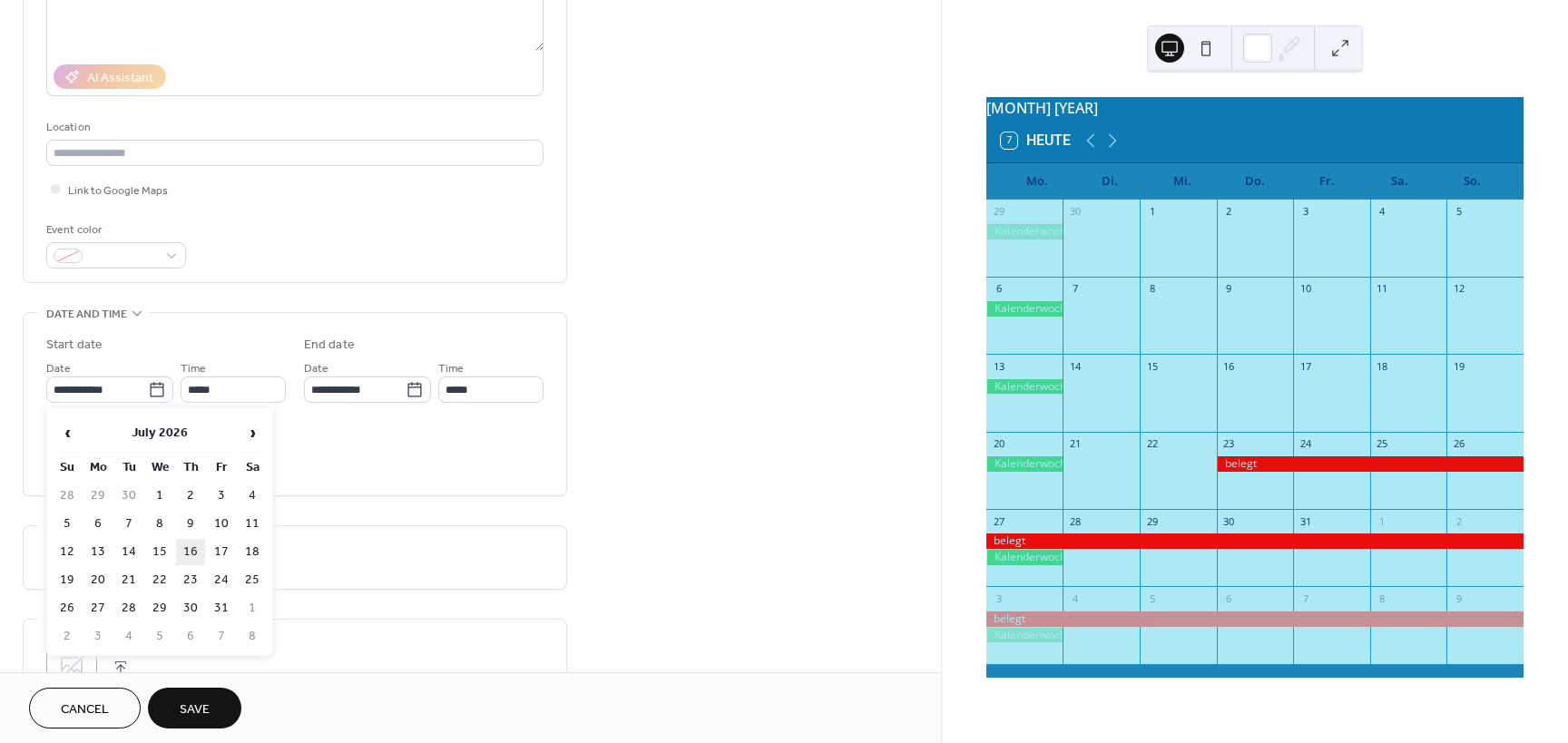 click on "16" at bounding box center (191, 552) 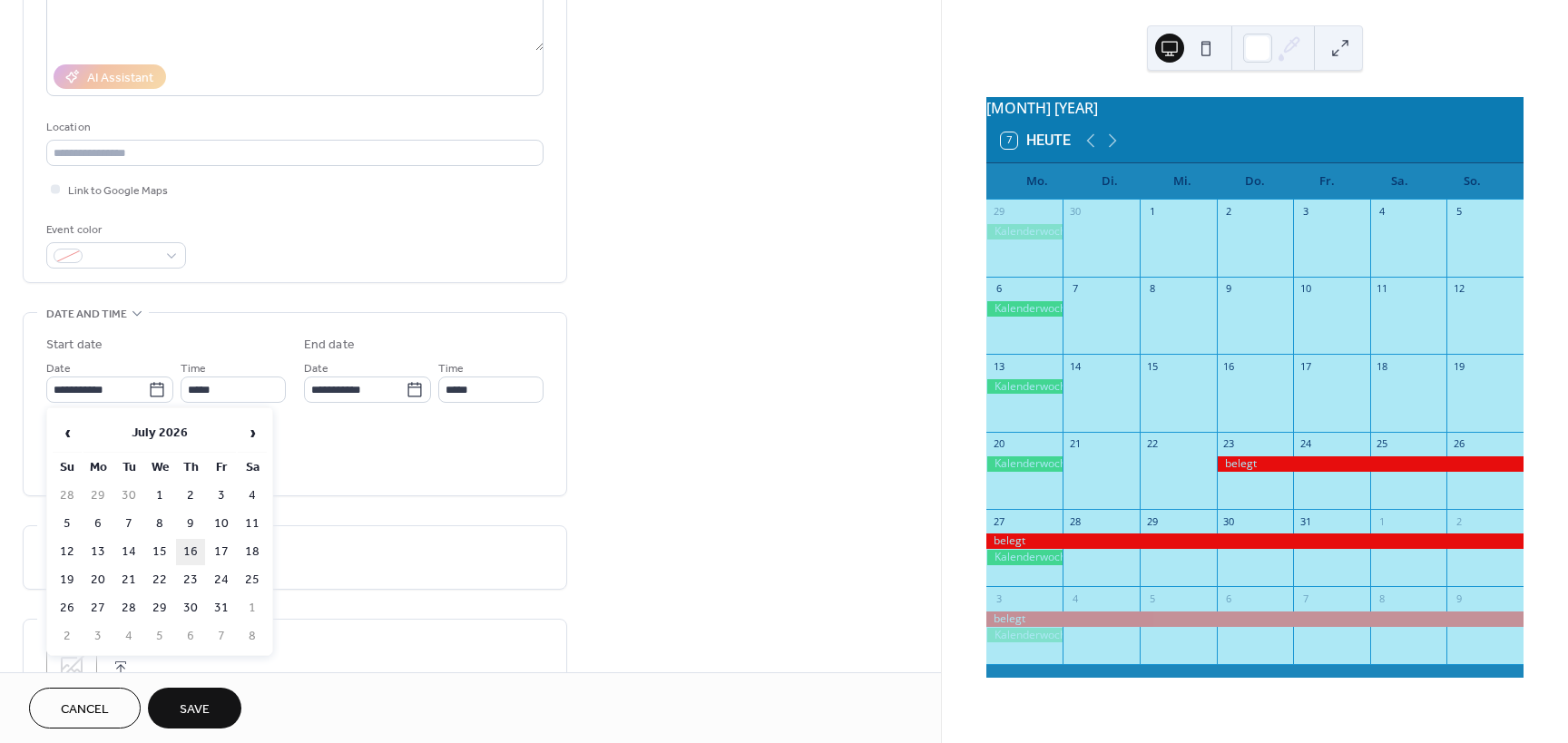type on "**********" 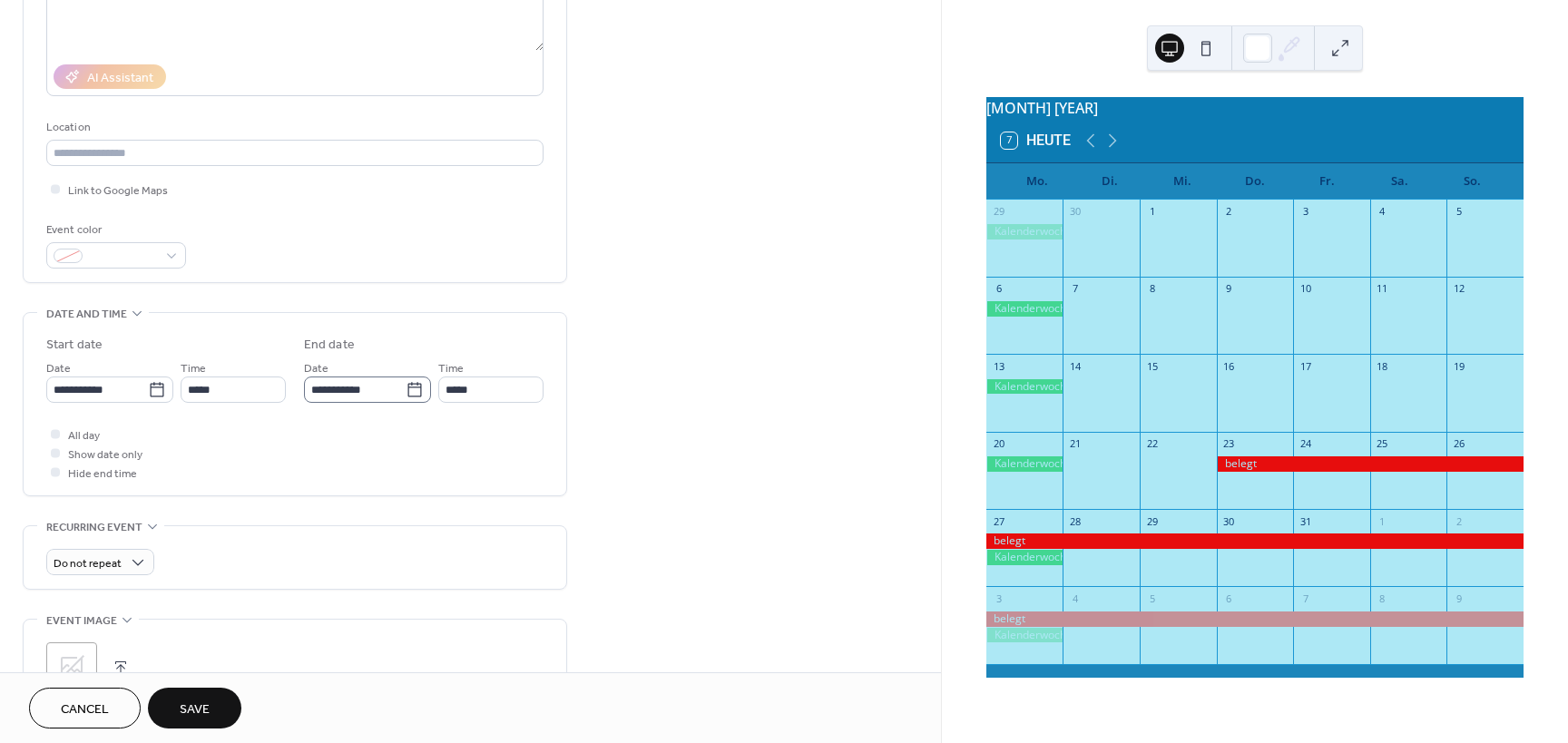 click 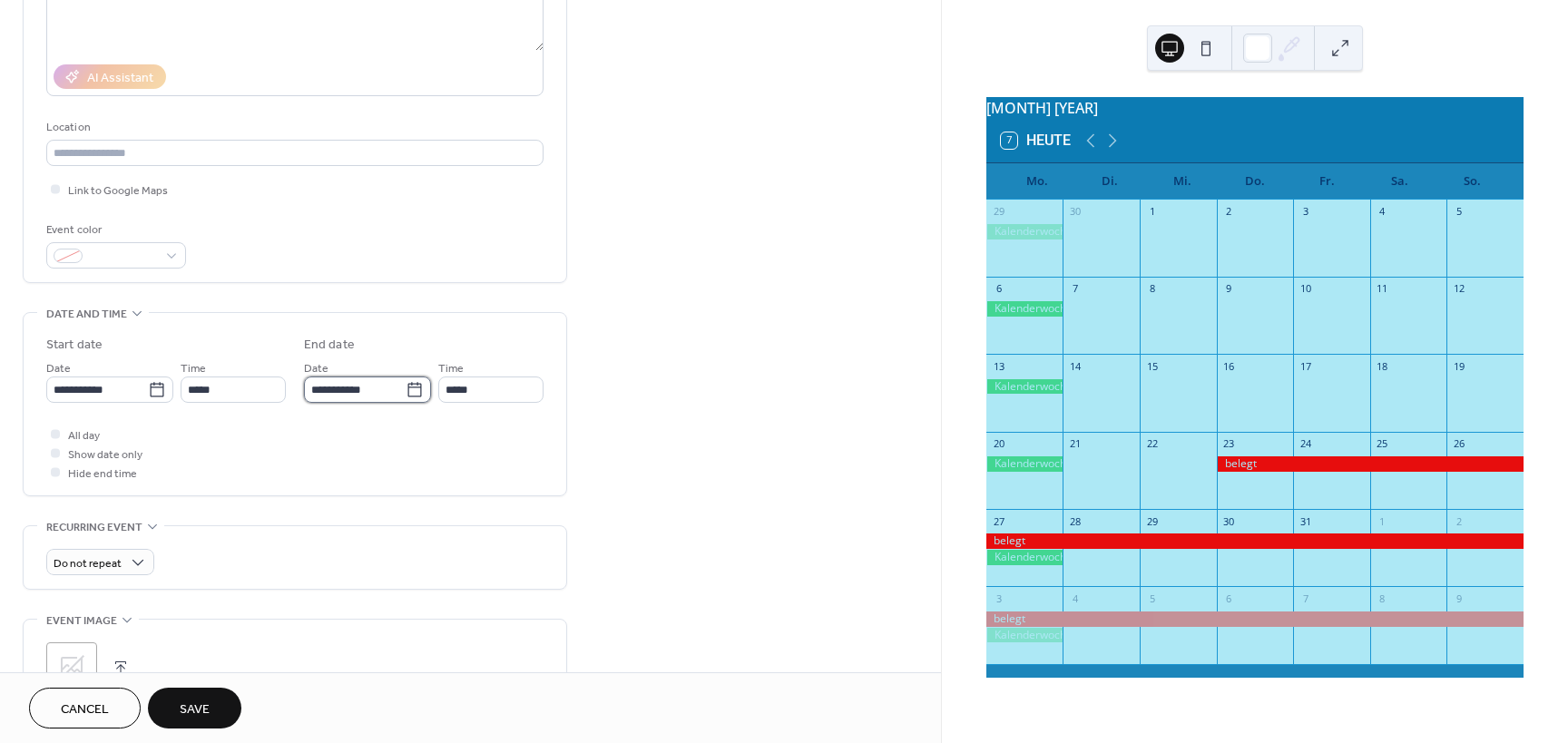 click on "**********" at bounding box center (355, 389) 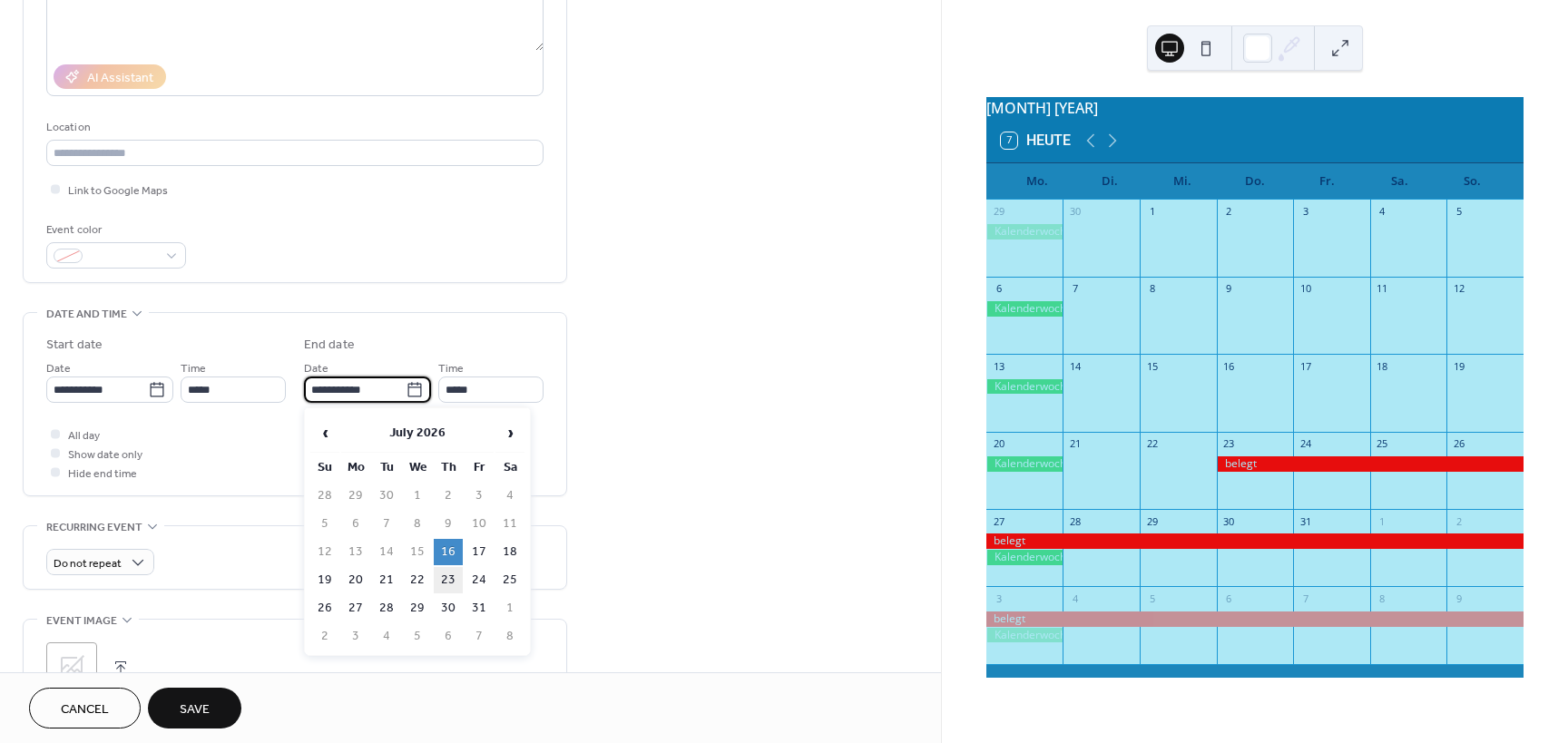 click on "23" at bounding box center (448, 580) 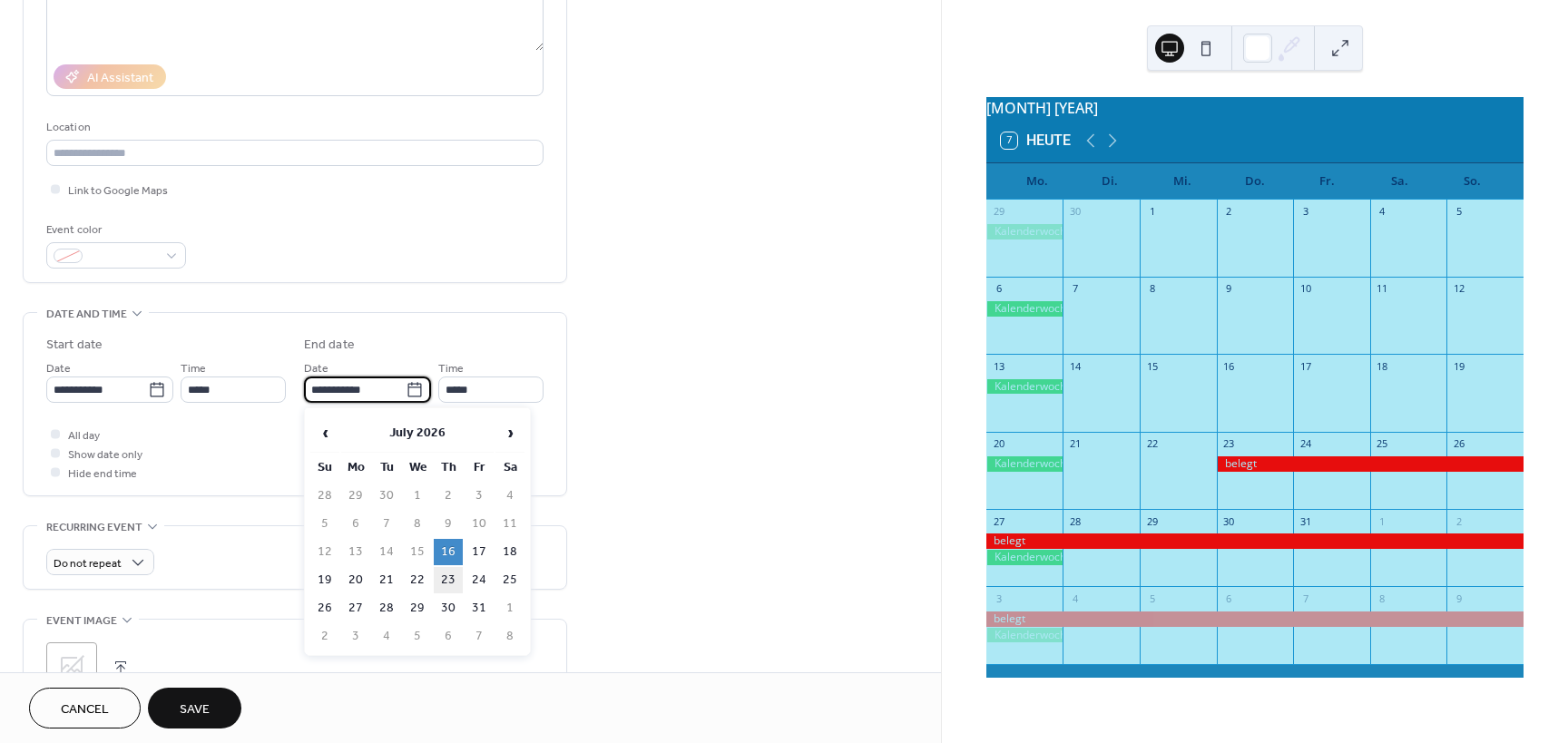 type on "**********" 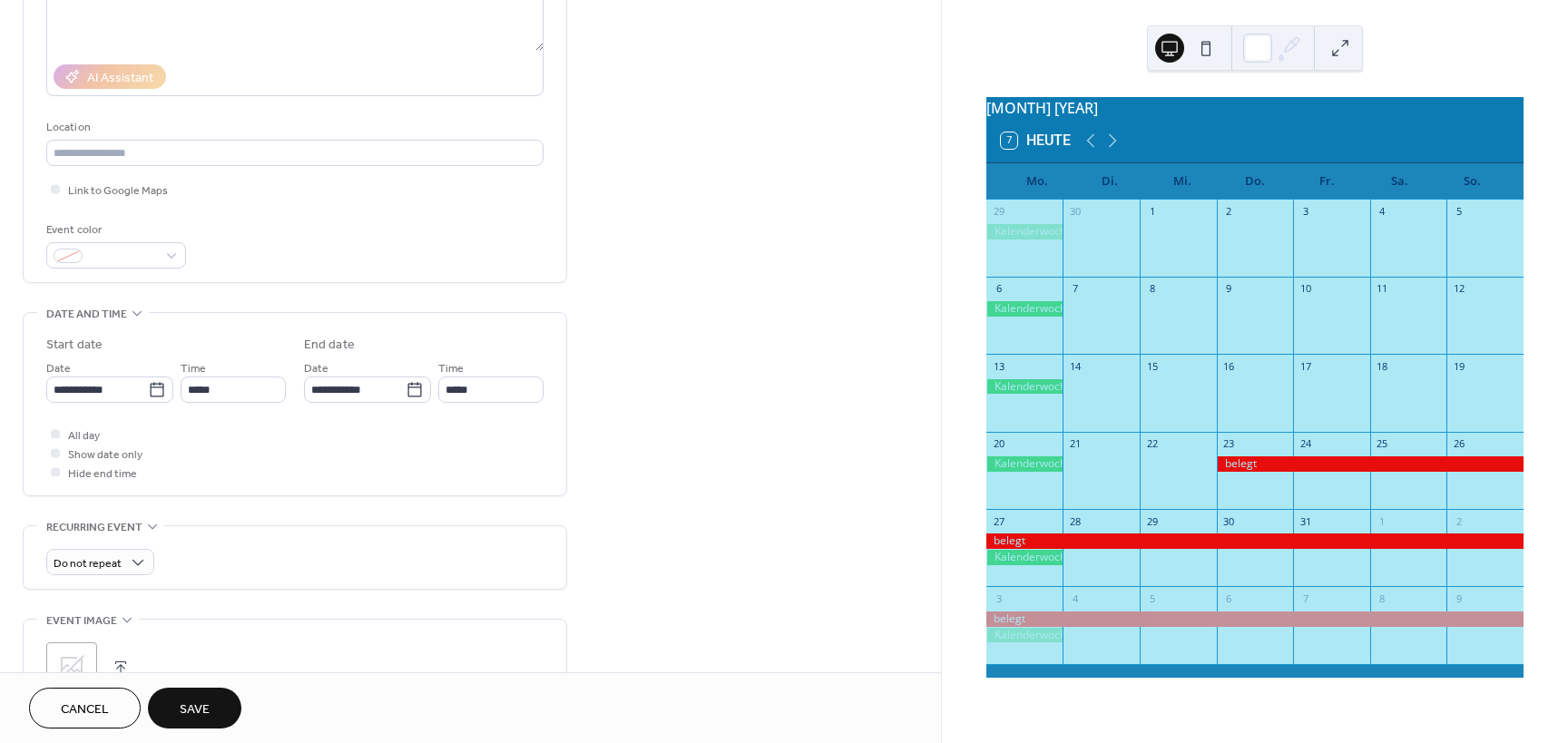 click on "Save" at bounding box center (194, 709) 